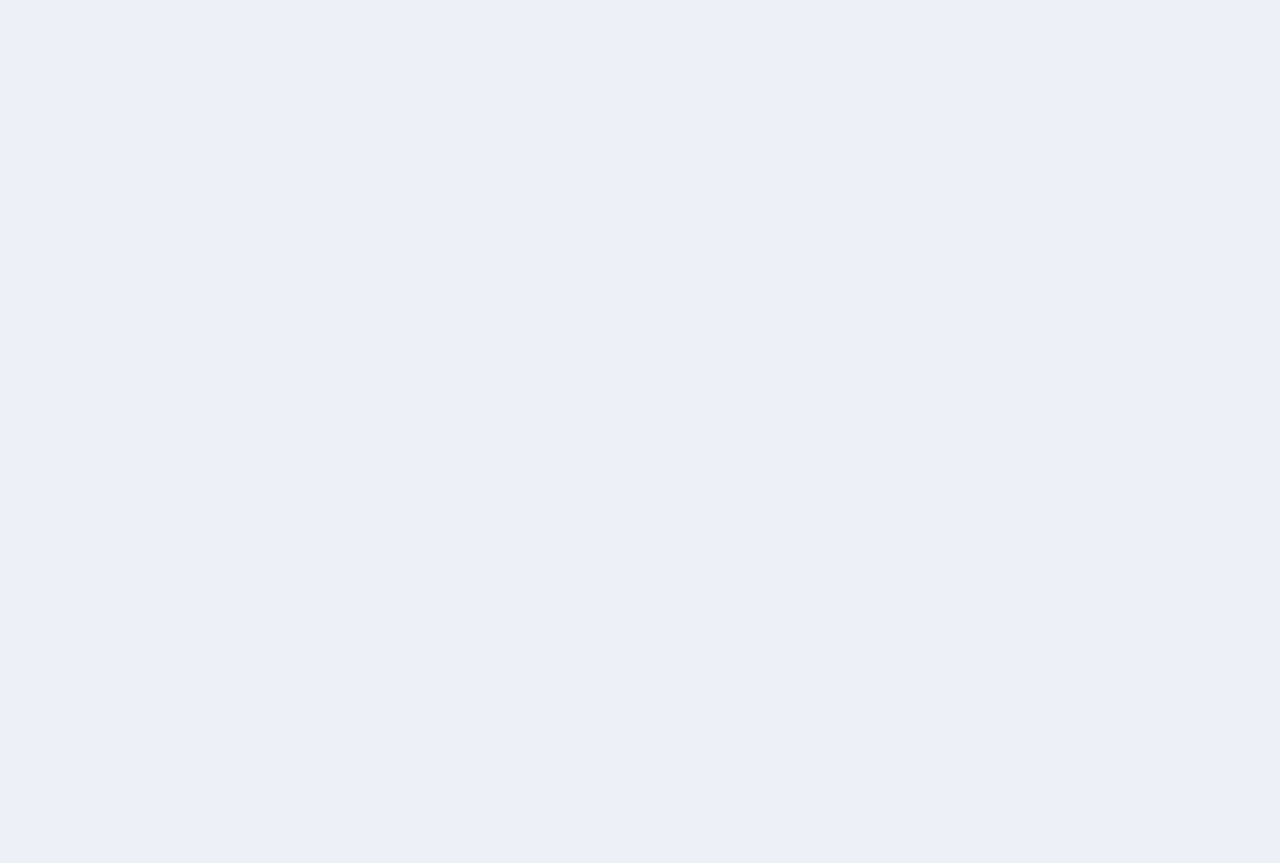 scroll, scrollTop: 0, scrollLeft: 0, axis: both 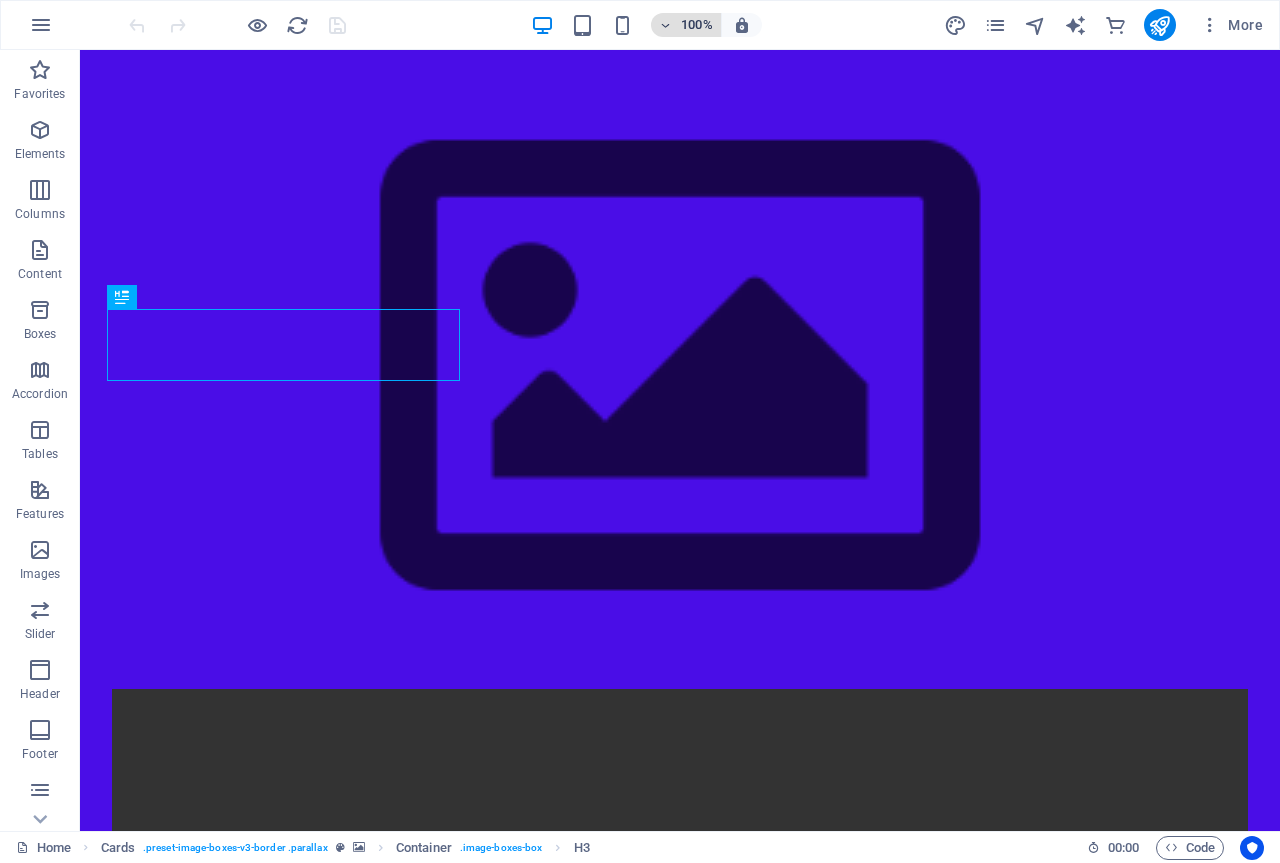 click on "100%" at bounding box center (697, 25) 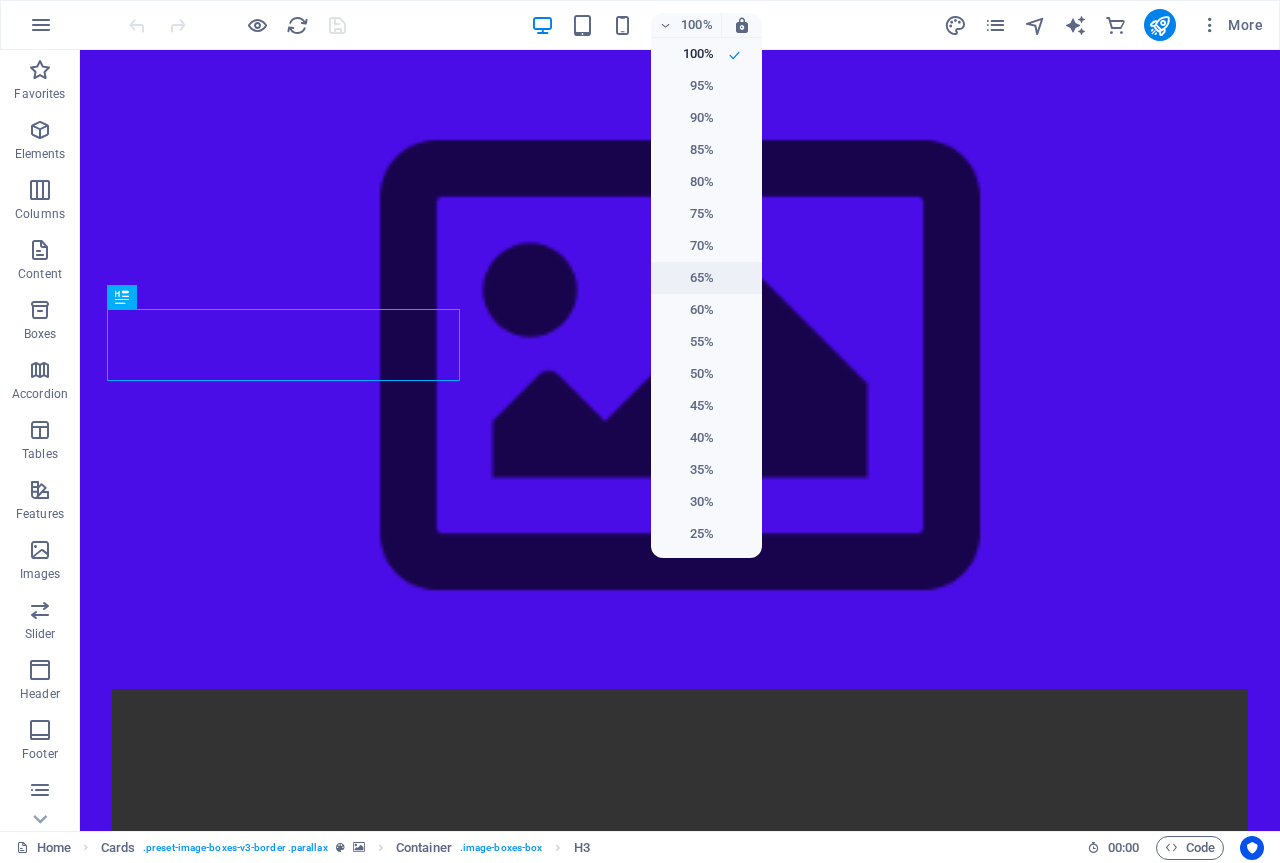 click on "65%" at bounding box center [688, 278] 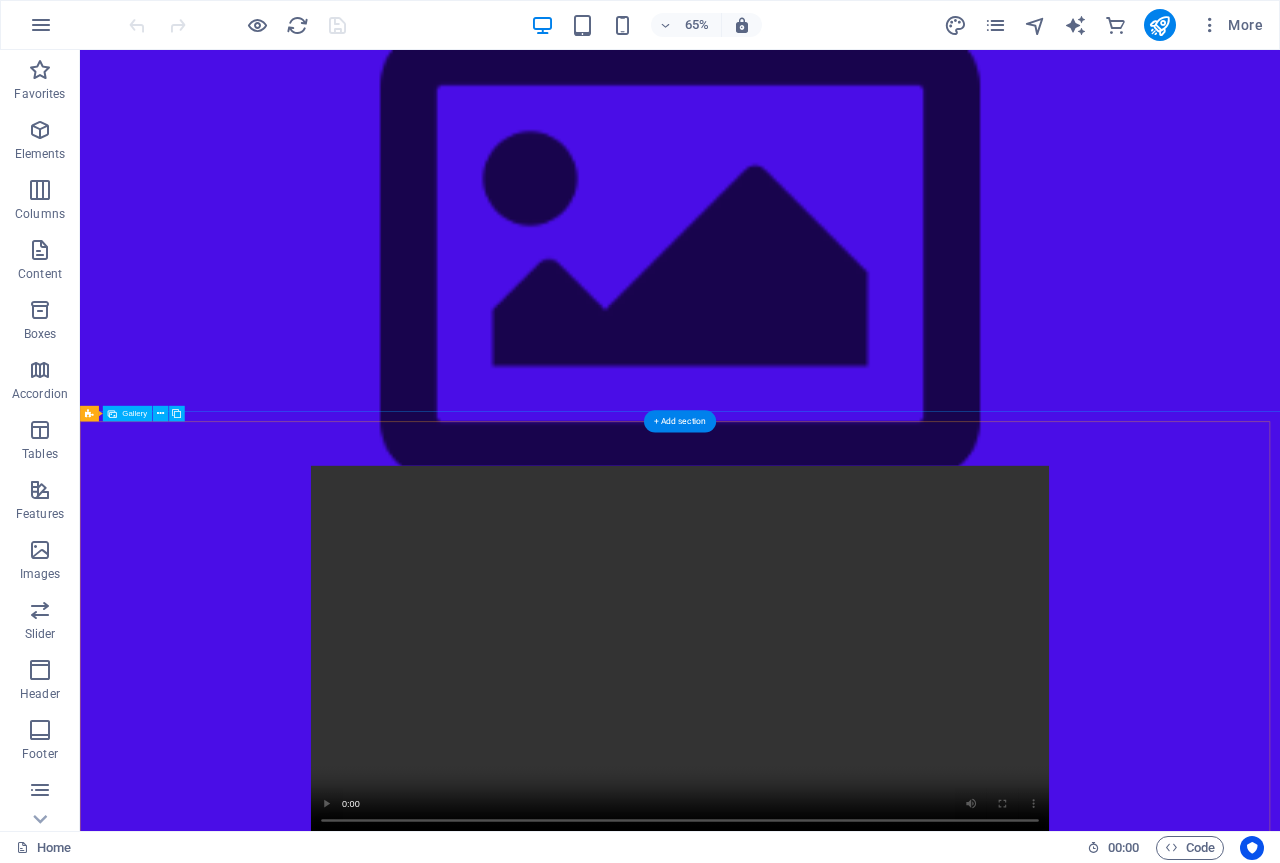 scroll, scrollTop: 3574, scrollLeft: 0, axis: vertical 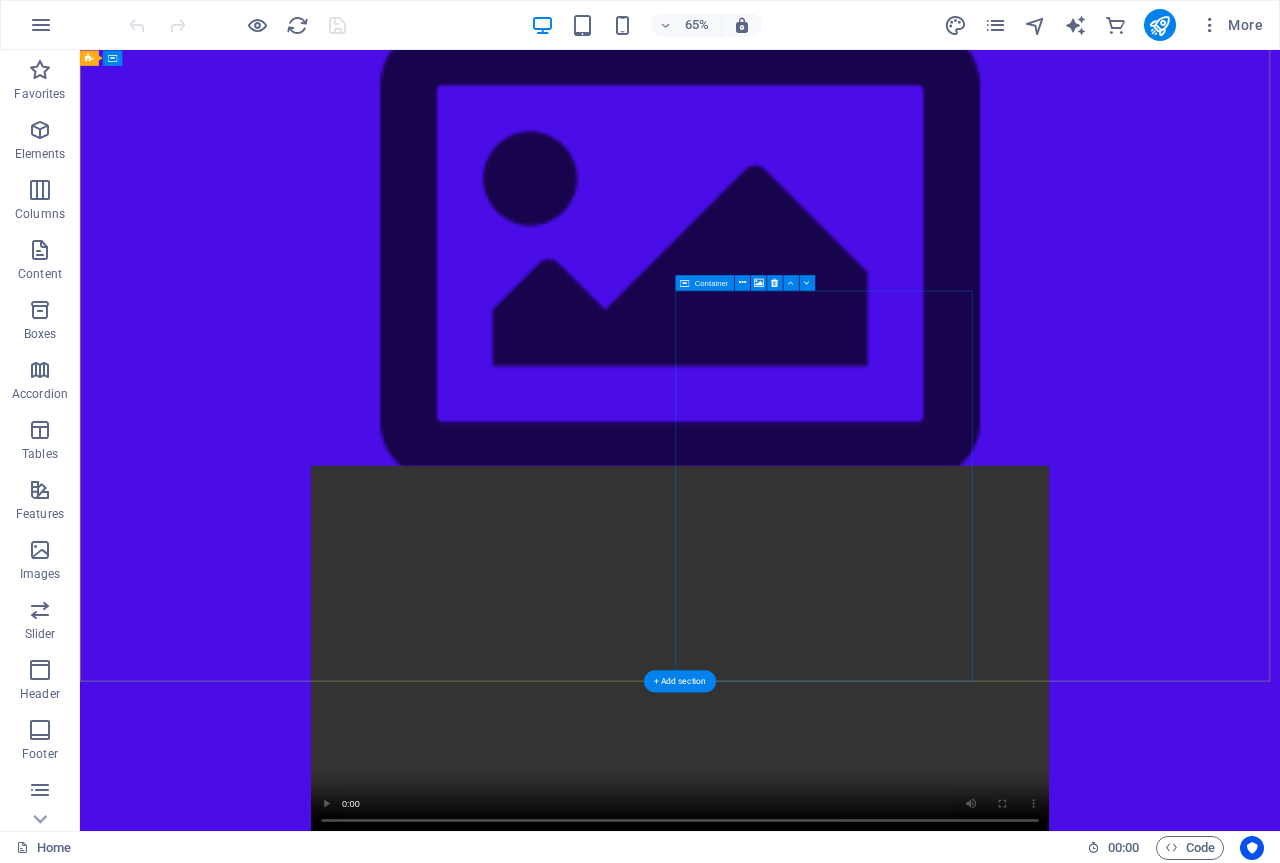 click on "Drop content here or  Add elements  Paste clipboard" at bounding box center (1234, 8075) 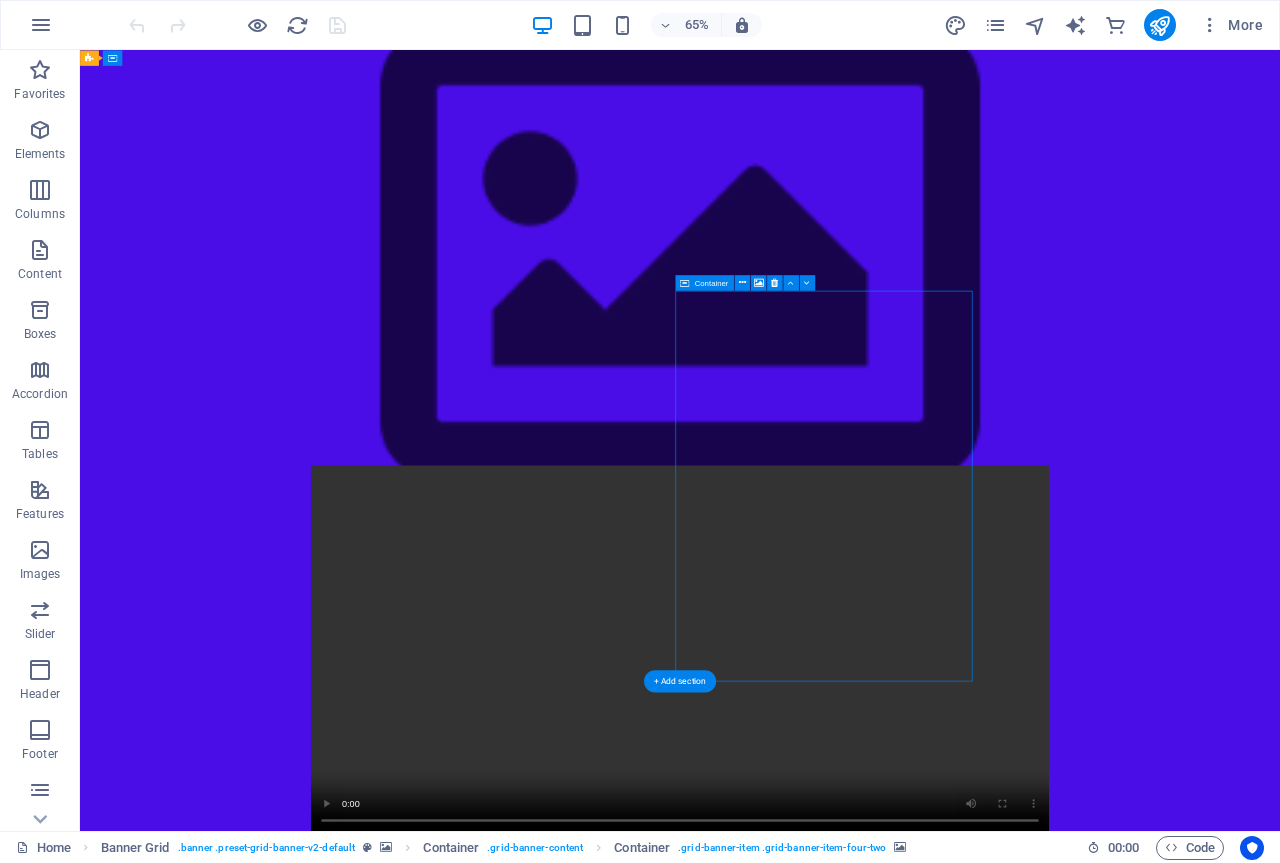 click on "Drop content here or  Add elements  Paste clipboard" at bounding box center (1234, 8075) 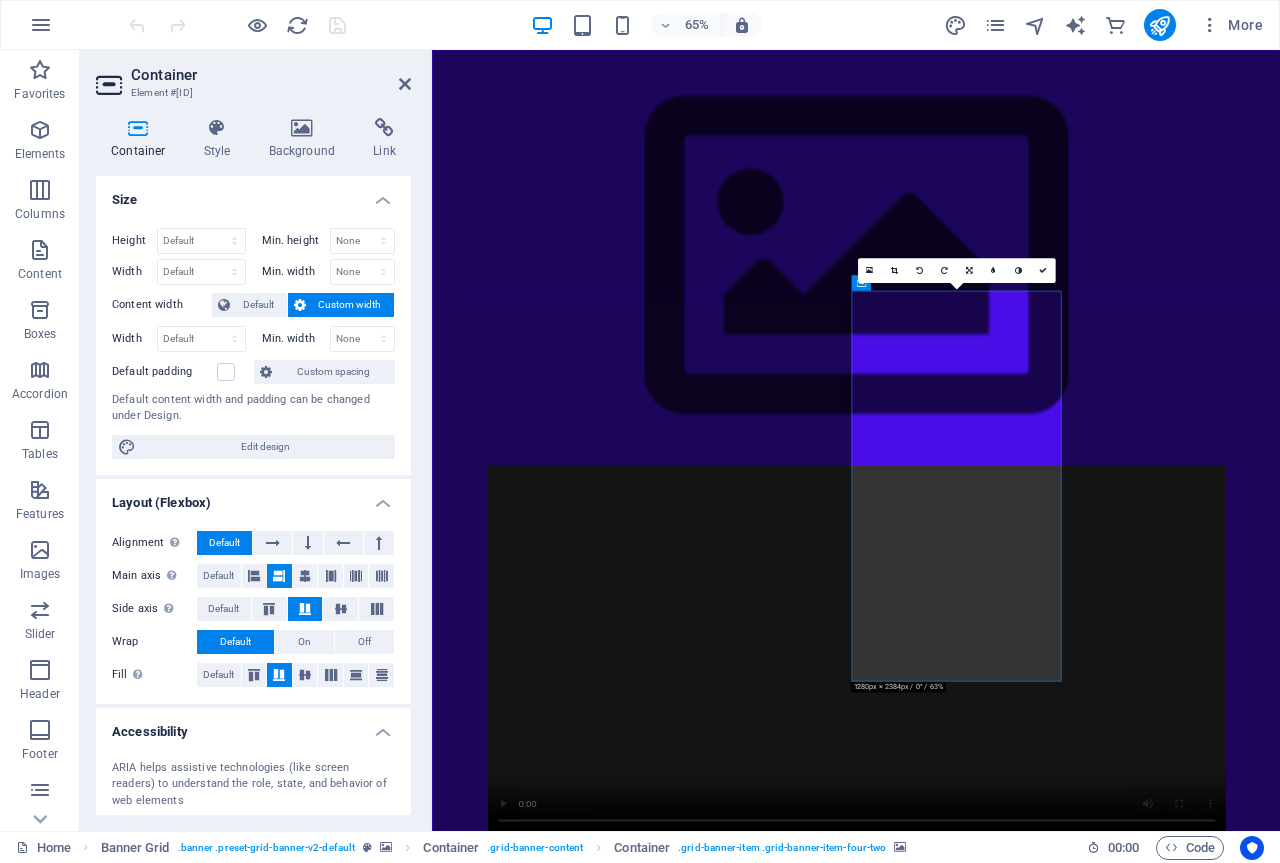 click at bounding box center [758, 6958] 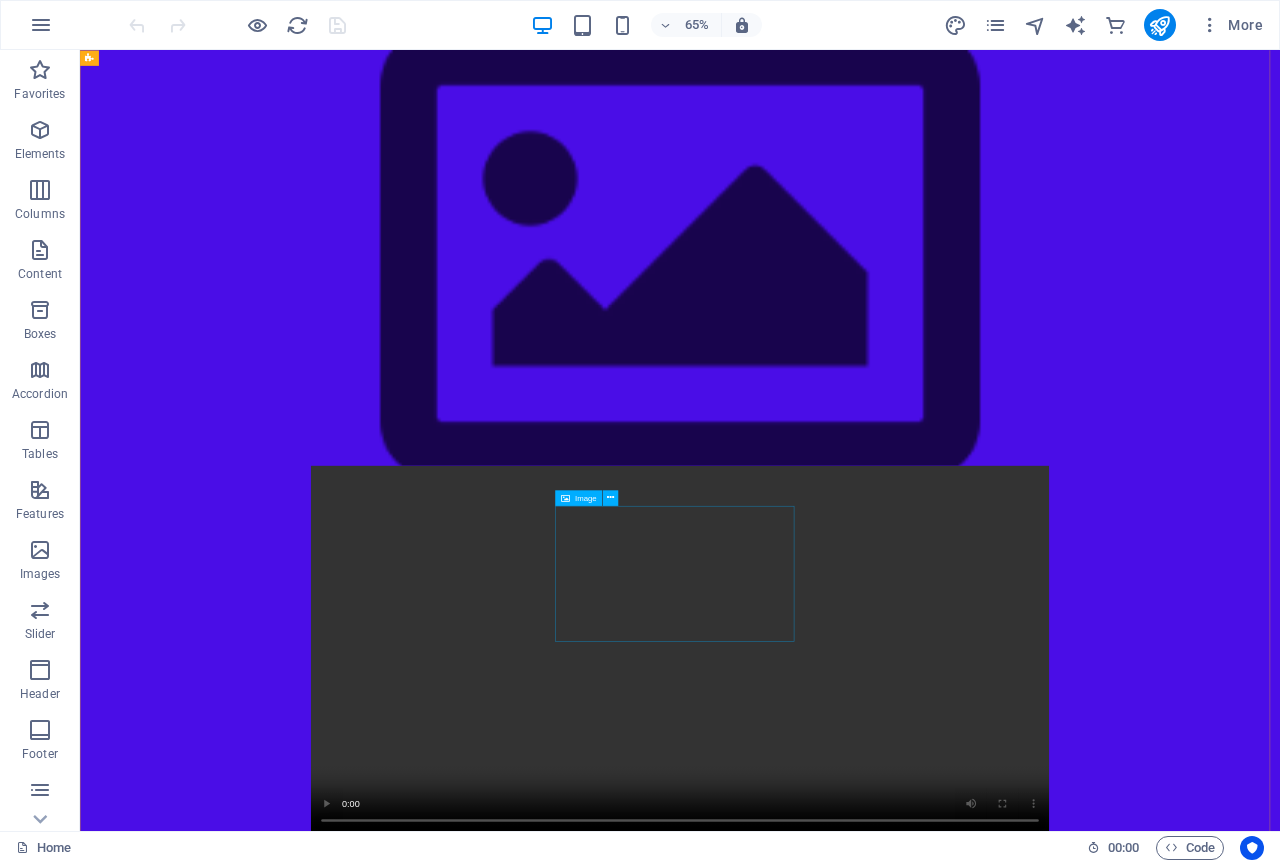 scroll, scrollTop: 0, scrollLeft: 0, axis: both 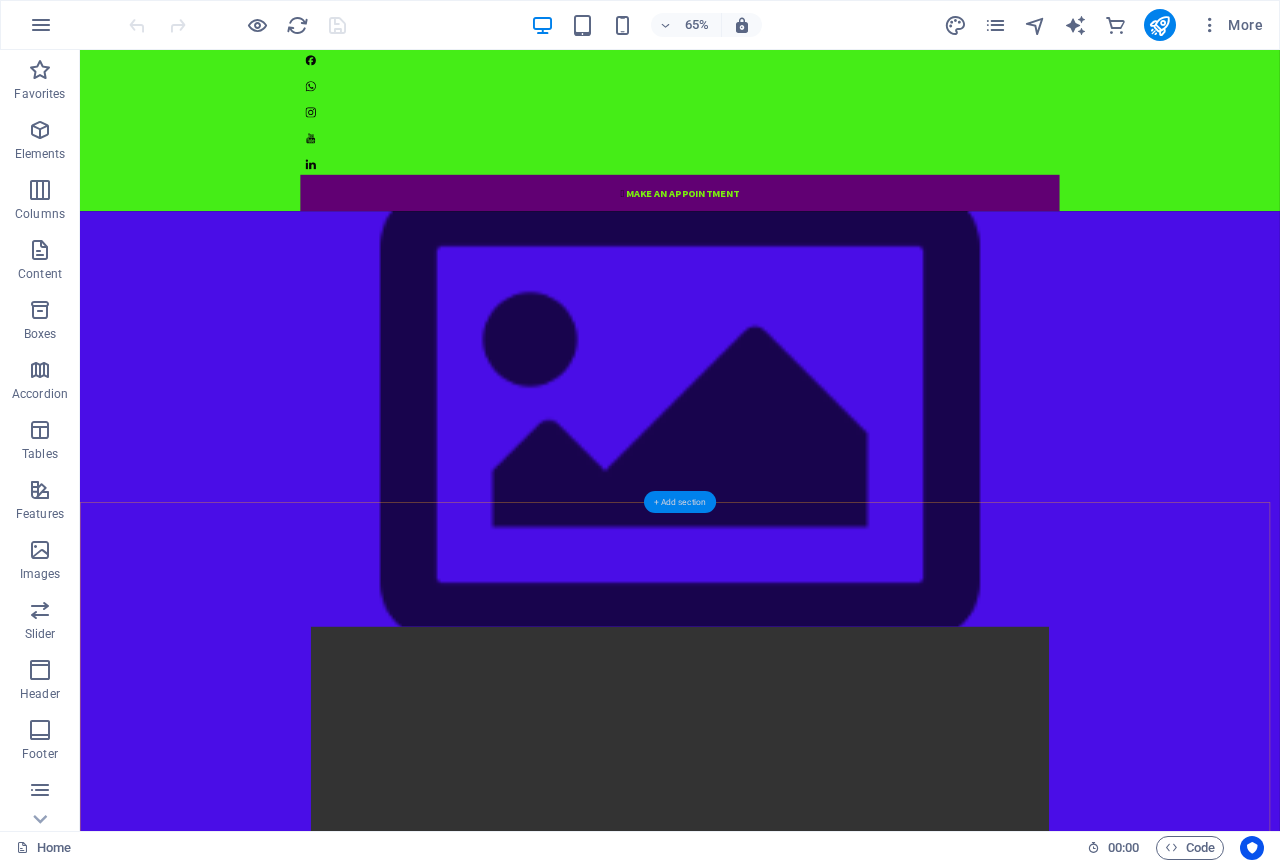 click on "+ Add section" at bounding box center [680, 502] 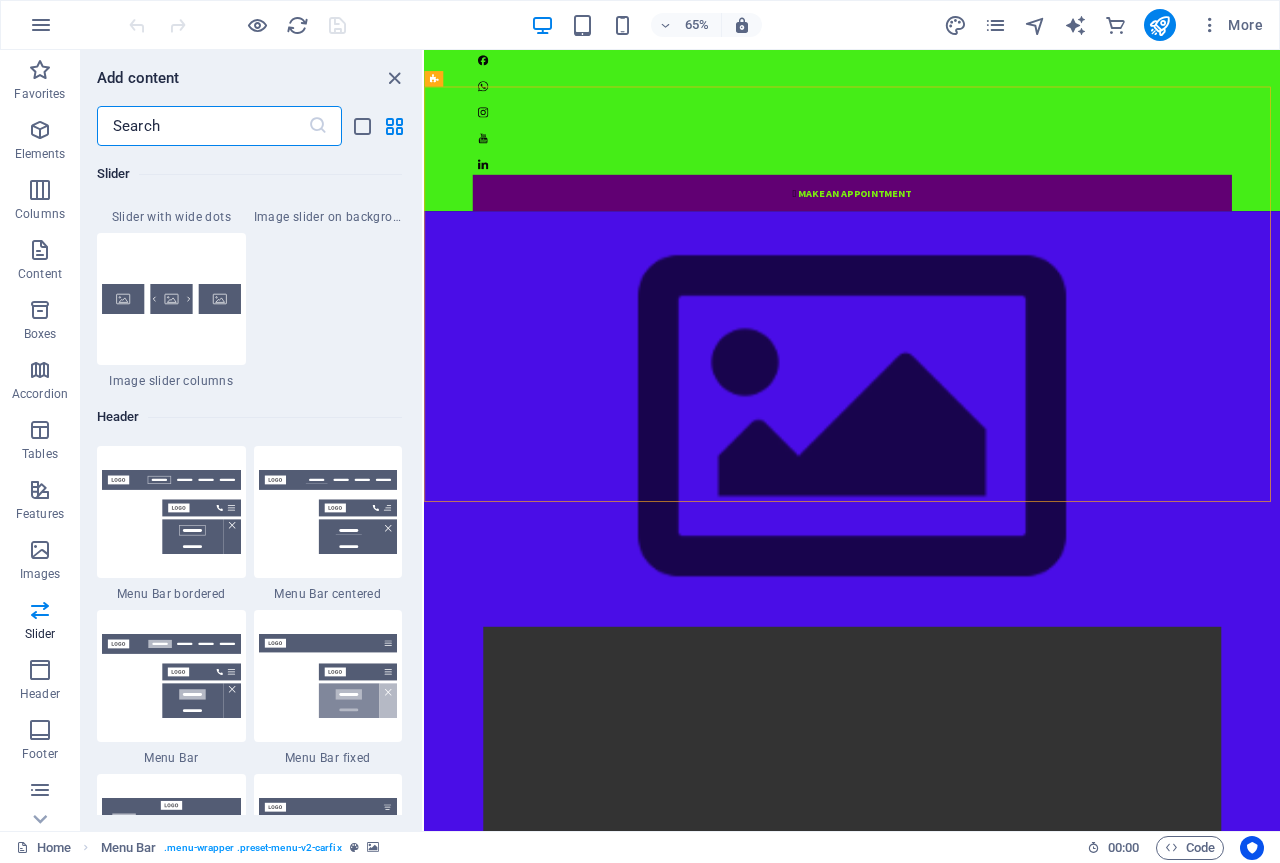 scroll, scrollTop: 11199, scrollLeft: 0, axis: vertical 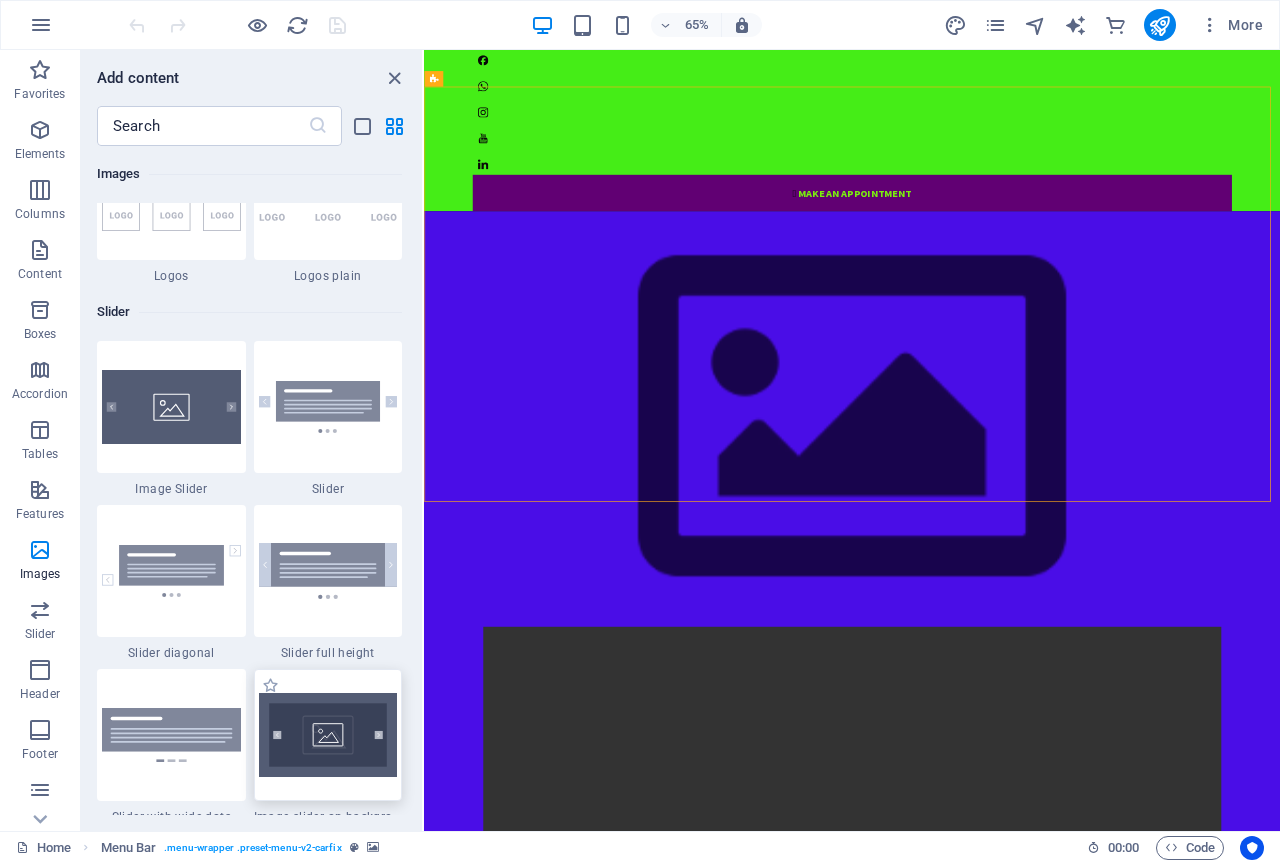 click at bounding box center [328, 735] 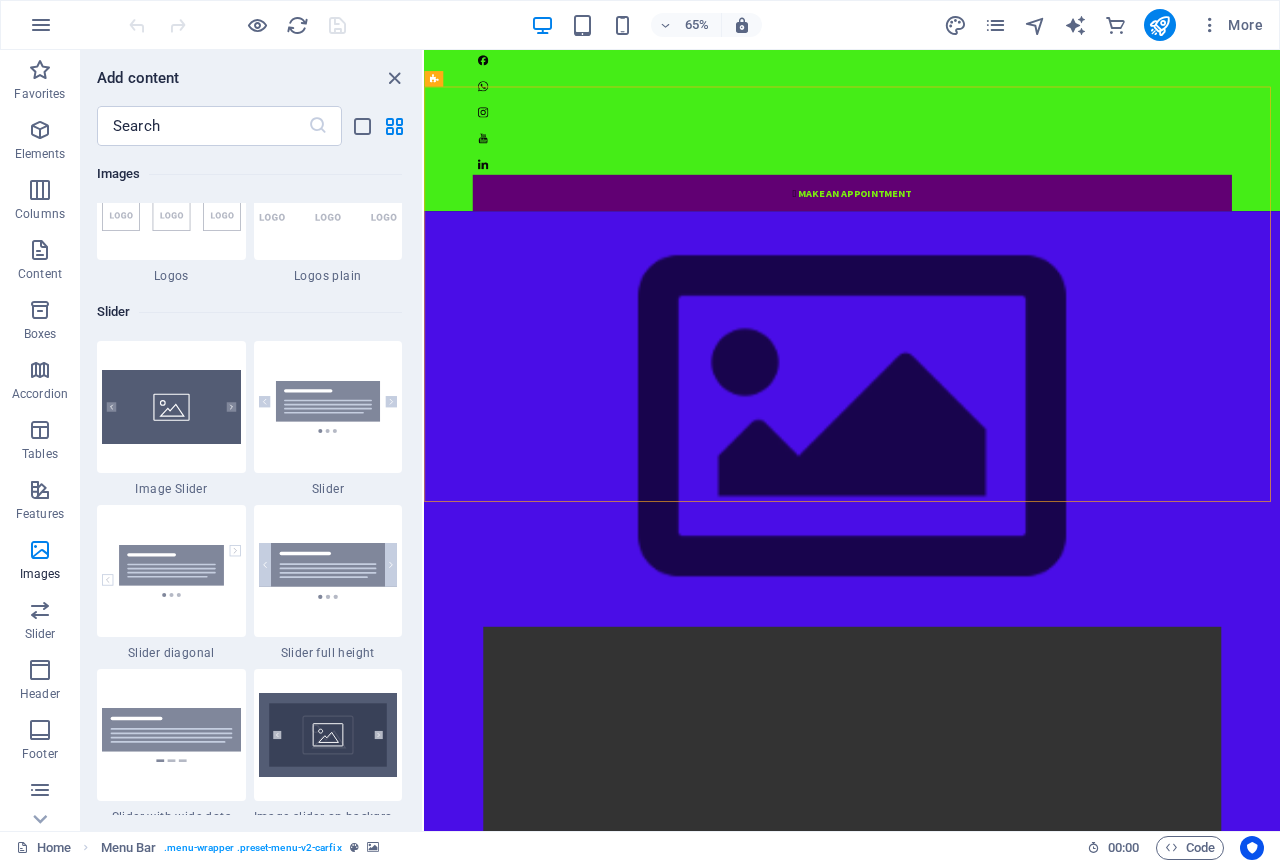 click on "Drag here to replace the existing content. Press “Ctrl” if you want to create a new element.
H3   Cards   Container   Video   Menu Bar   Container   H4   Container   Boxes   Container   Container   H1   Spacer   Icon   Container   Container   H4   Container   Icon   Text   Placeholder   Banner Grid   Banner Grid   Container   Container   Placeholder   Container   Gallery   Gallery   Gallery   Image with text   Image   Text   Container   Container   H2   Spacer   Callout   Container   Container   H2   Container   Container   Container   Image   Container   Container   Image   Image tabs   Container   Image   Image" at bounding box center [852, 440] 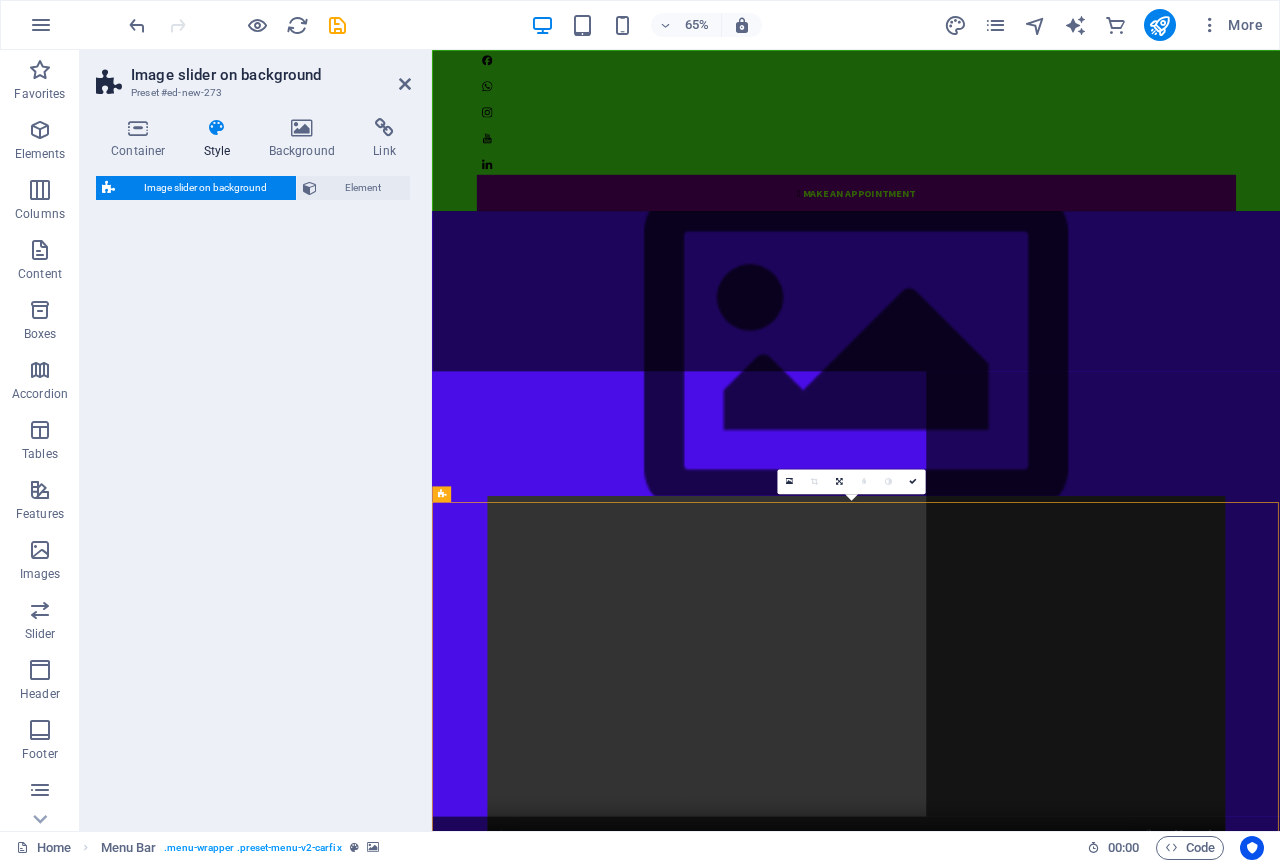 select on "rem" 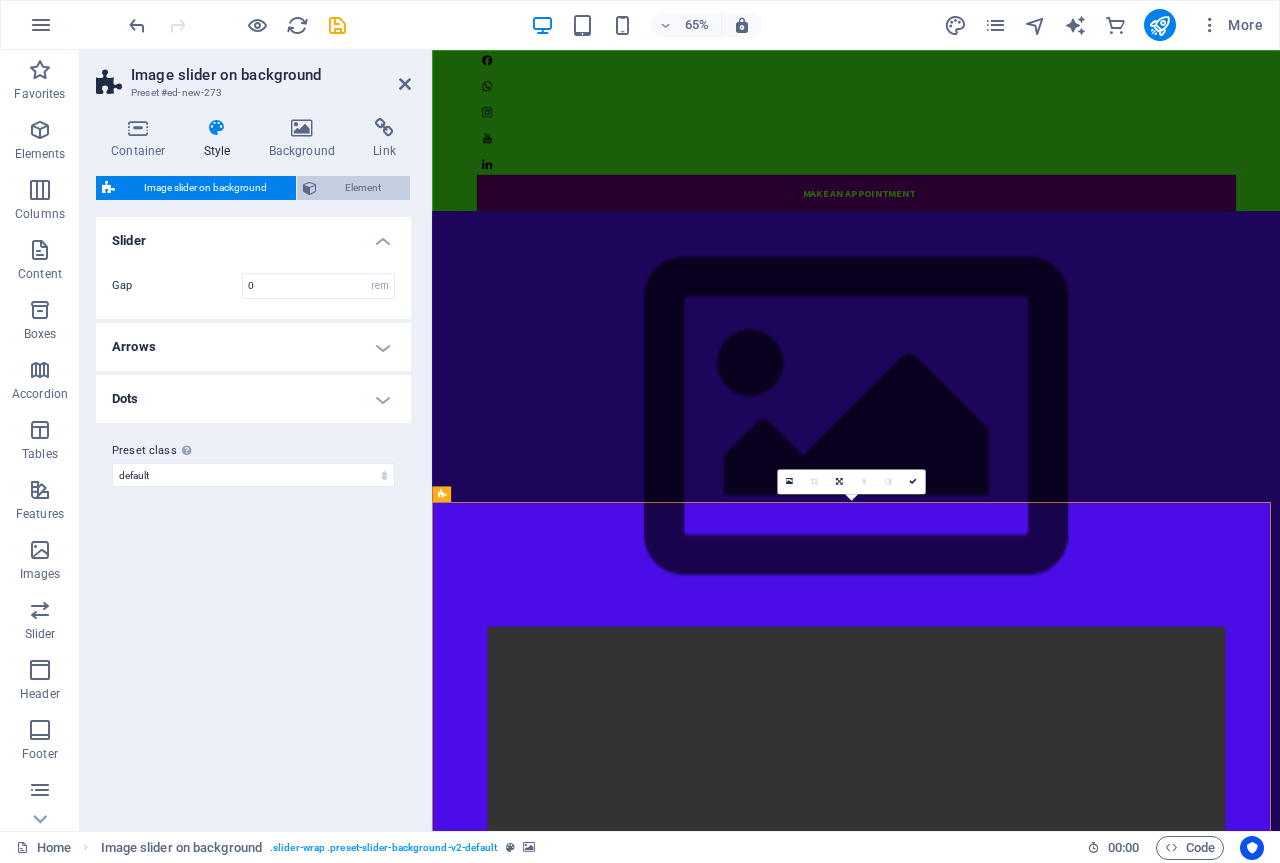 click on "Element" at bounding box center (364, 188) 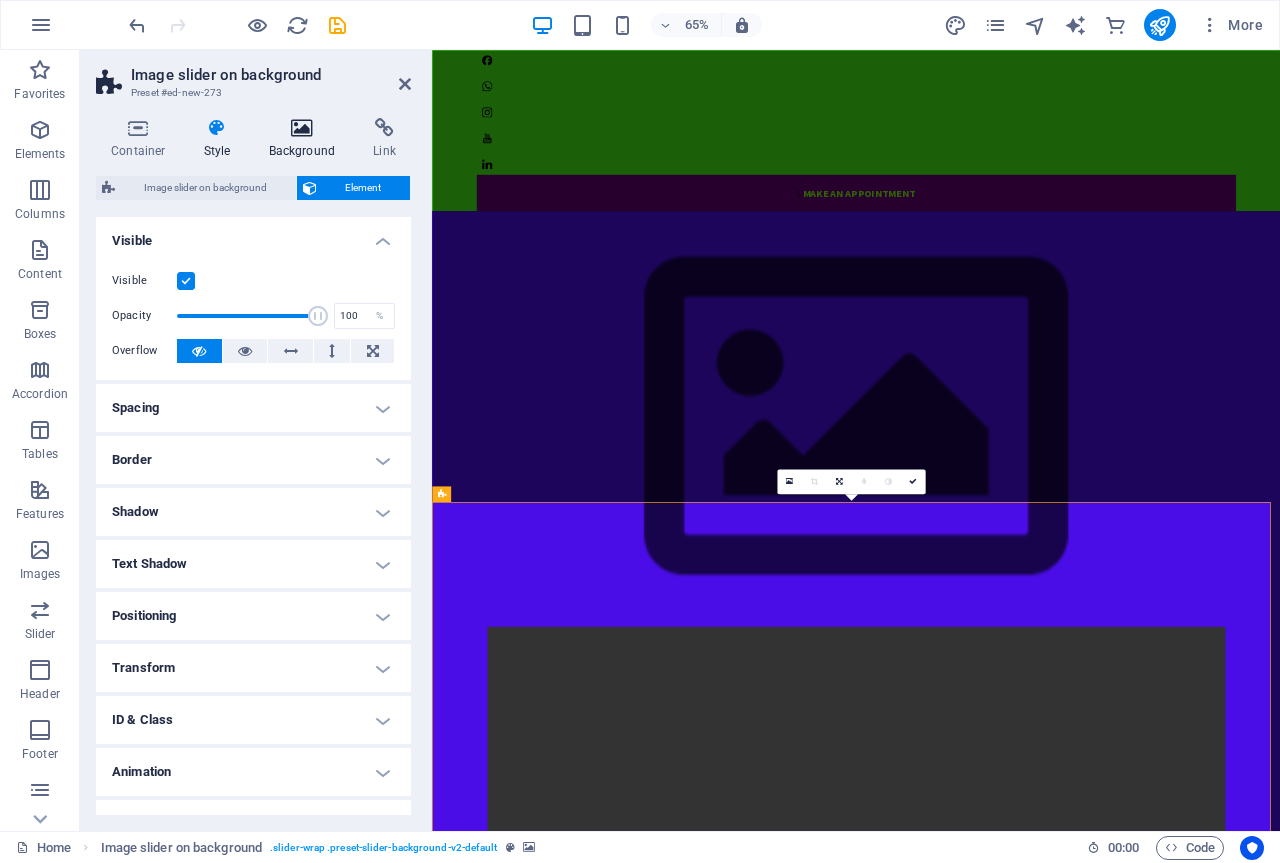 click on "Background" at bounding box center [306, 139] 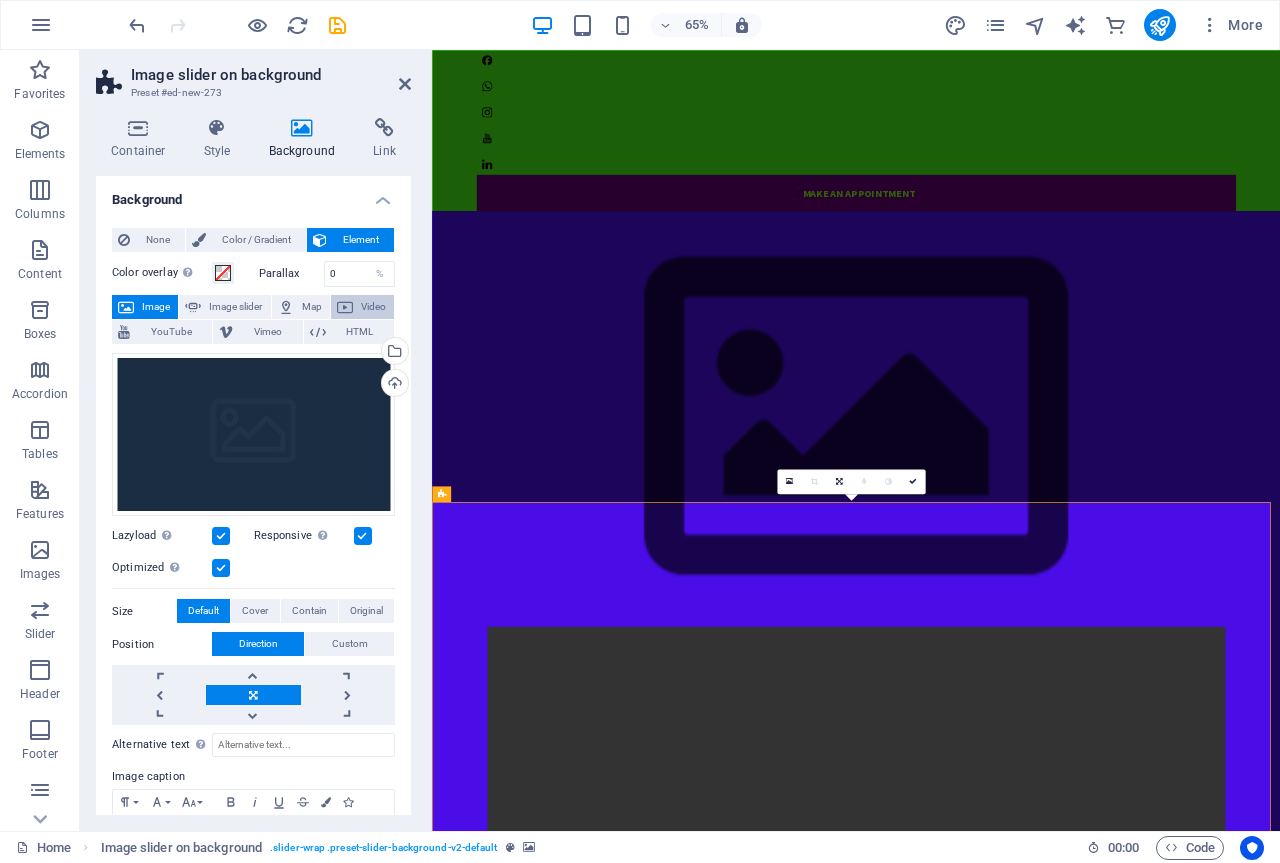 click on "Video" at bounding box center (373, 307) 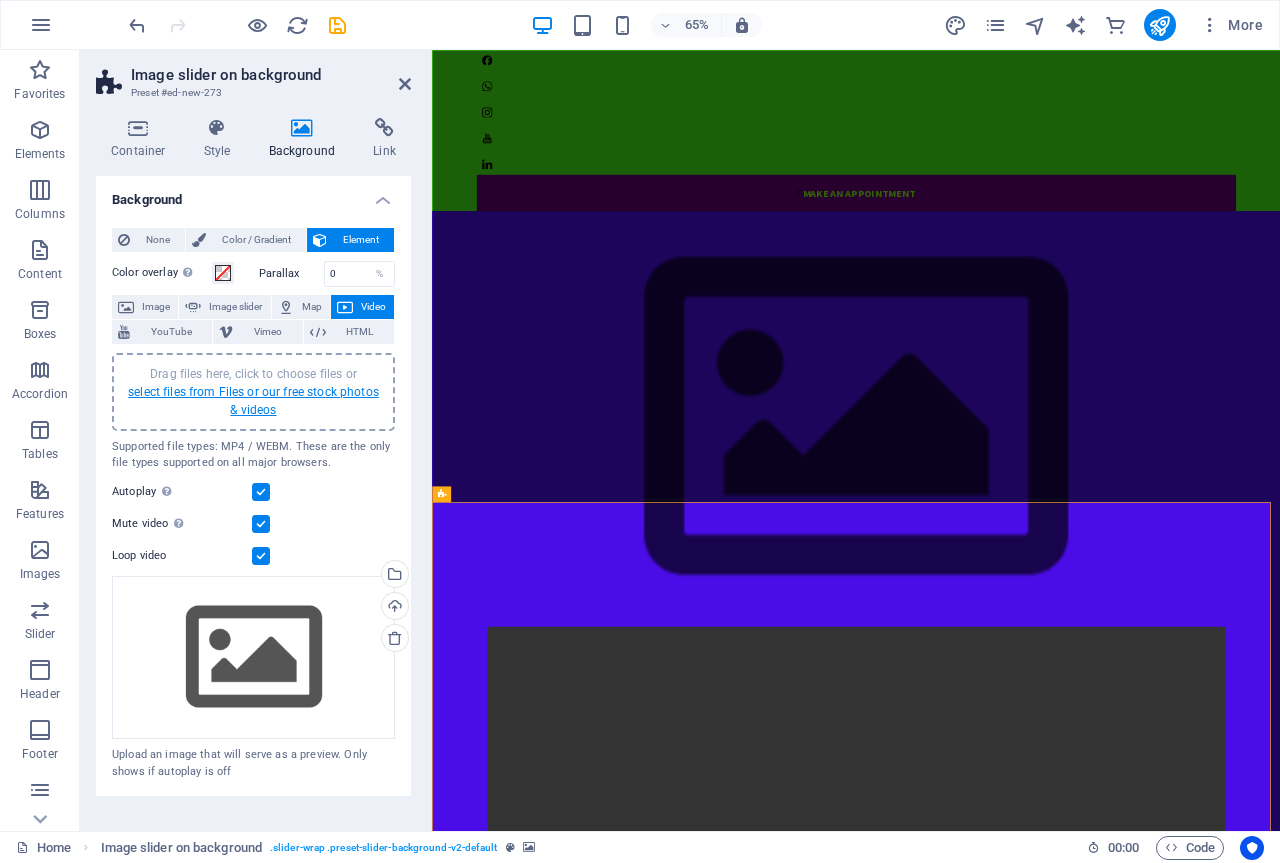 click on "select files from Files or our free stock photos & videos" at bounding box center [253, 401] 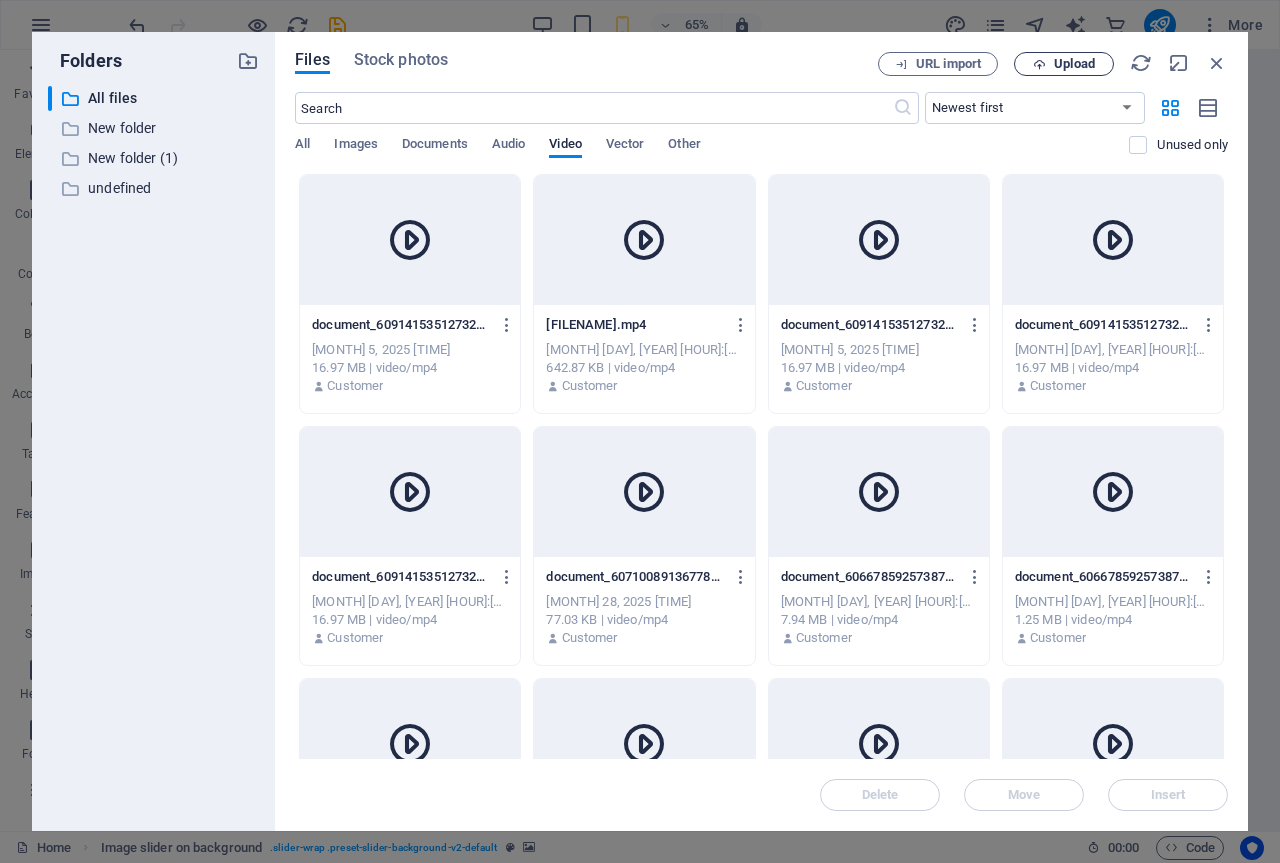 click on "Upload" at bounding box center [1064, 64] 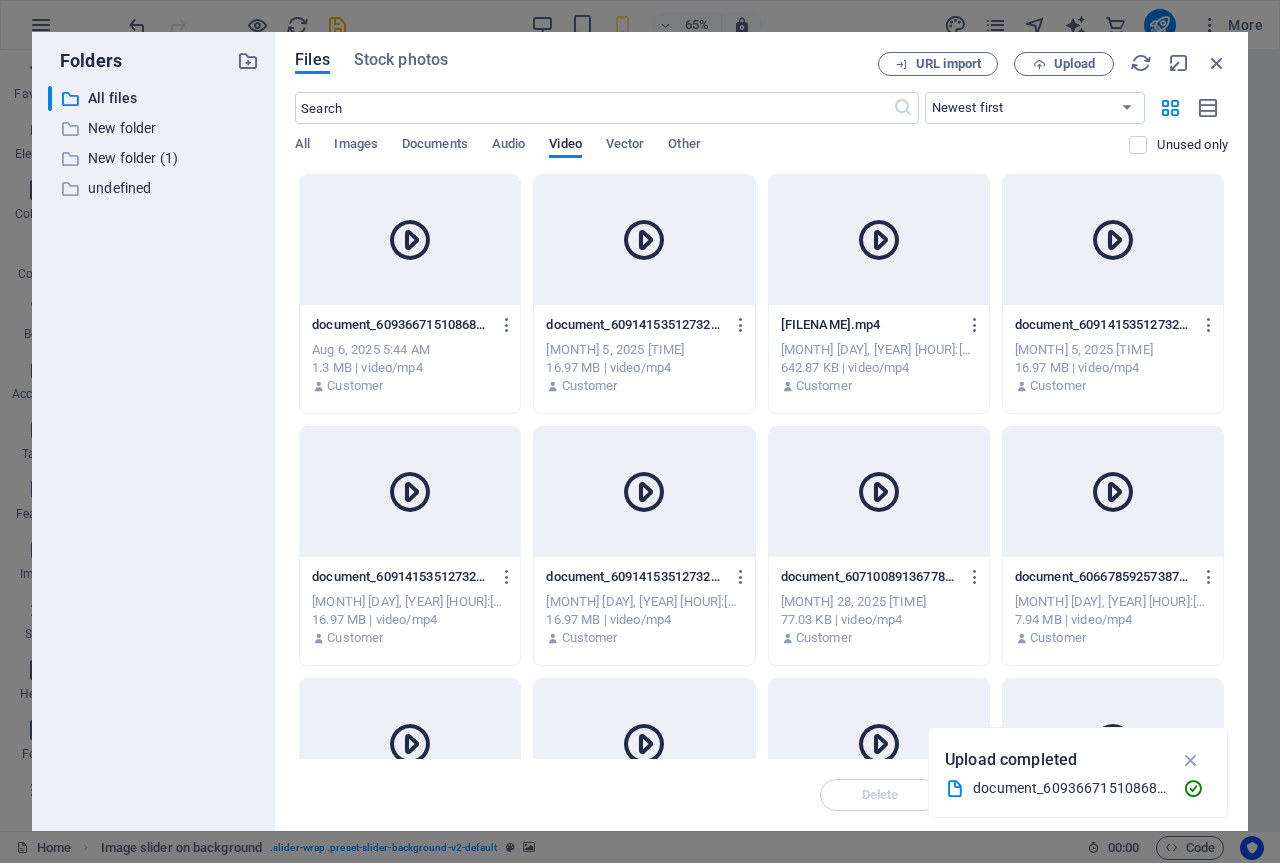 click at bounding box center [410, 240] 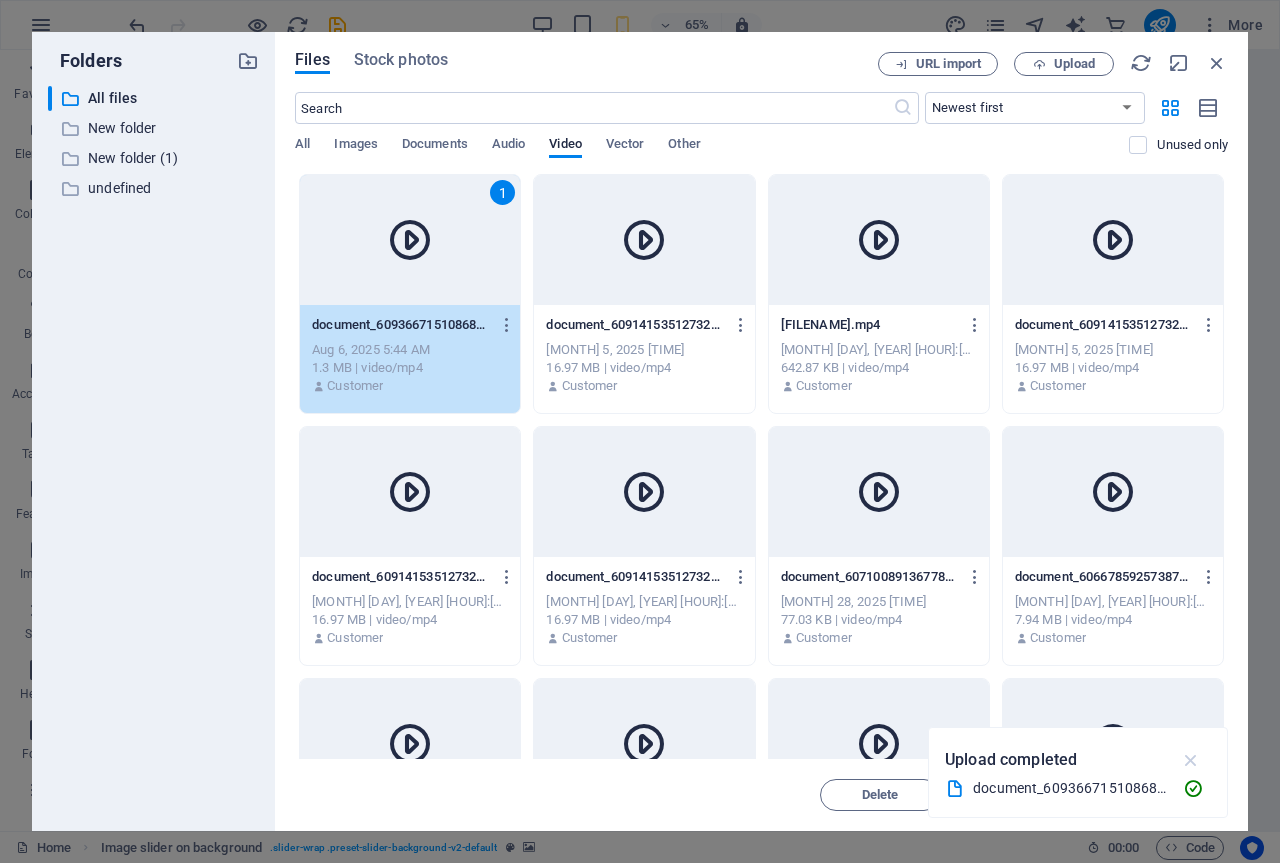 click at bounding box center (1191, 760) 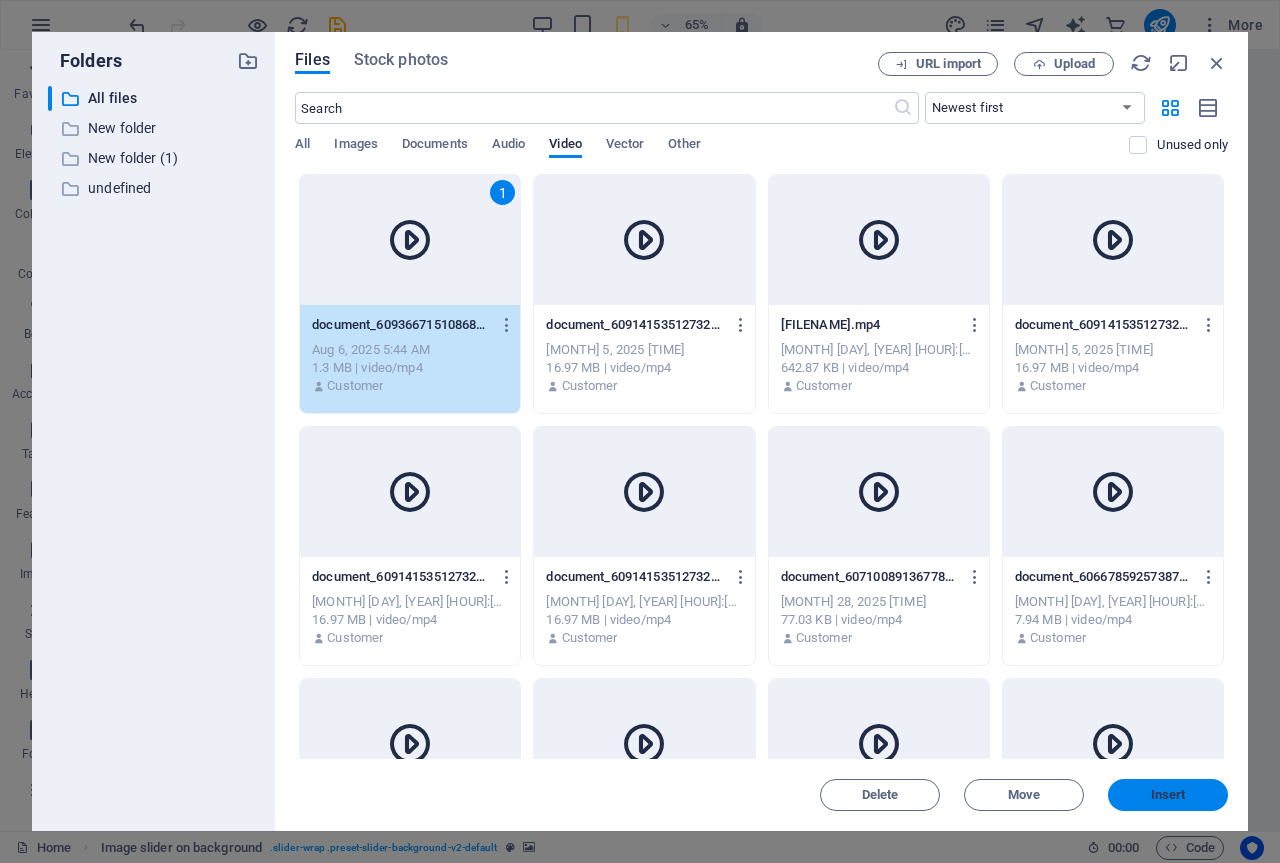 click on "Insert" at bounding box center (1168, 795) 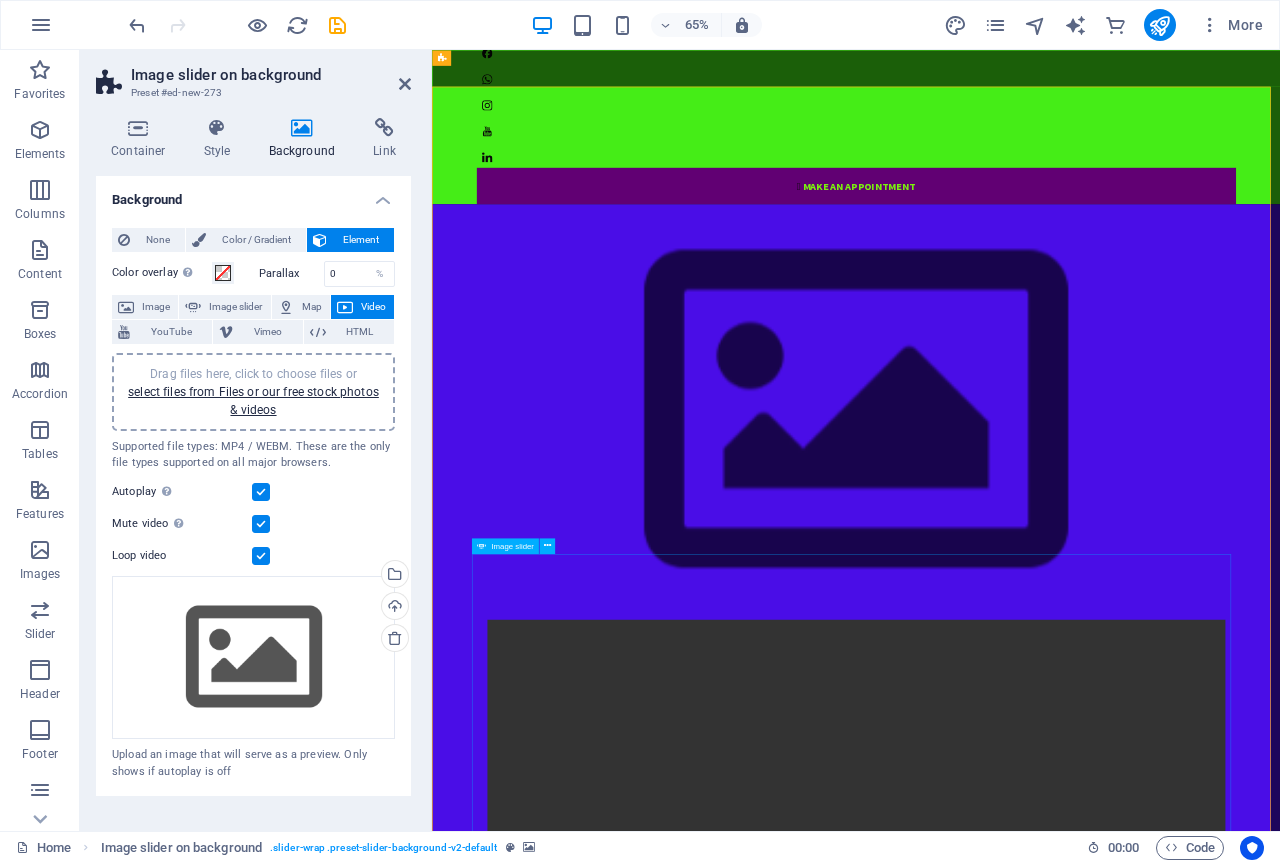 scroll, scrollTop: 0, scrollLeft: 0, axis: both 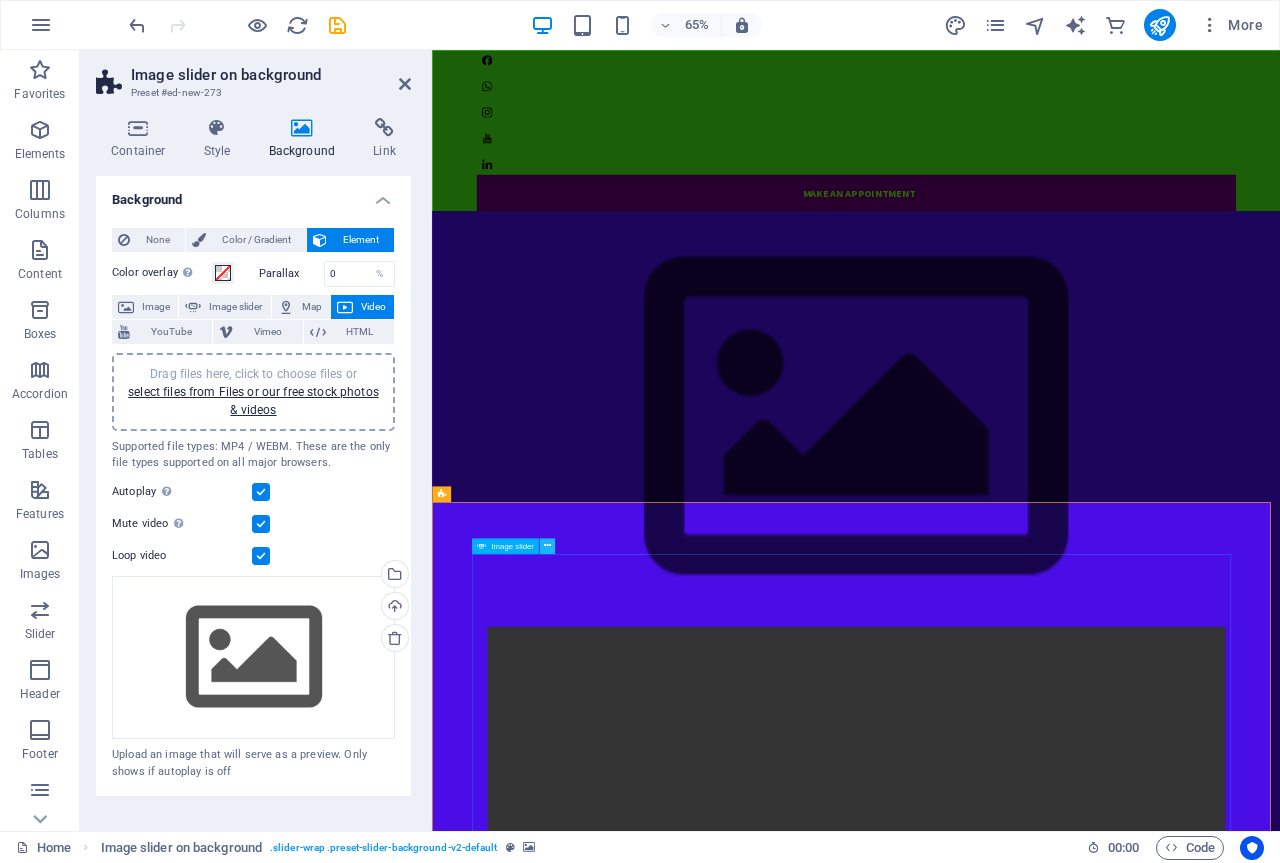 click at bounding box center (547, 546) 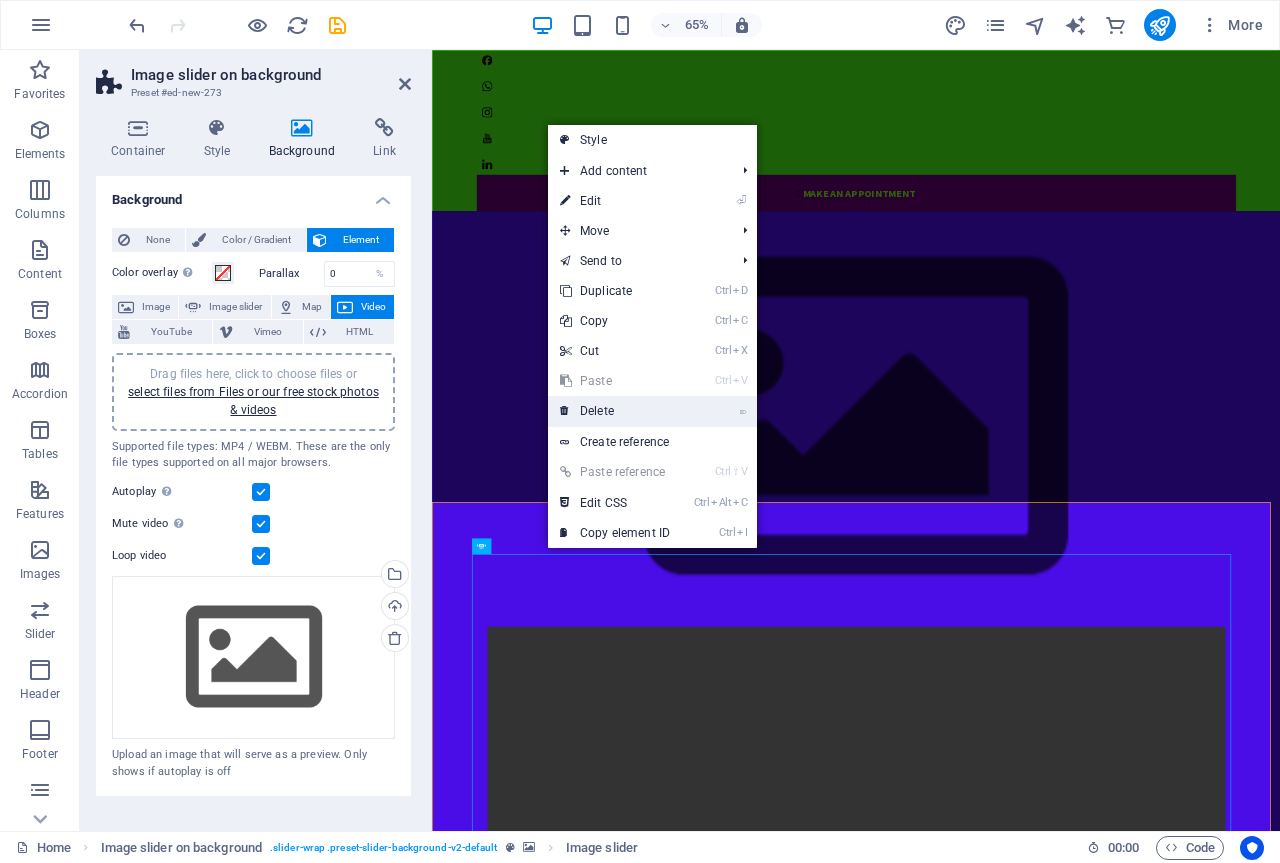 click on "⌦  Delete" at bounding box center [615, 411] 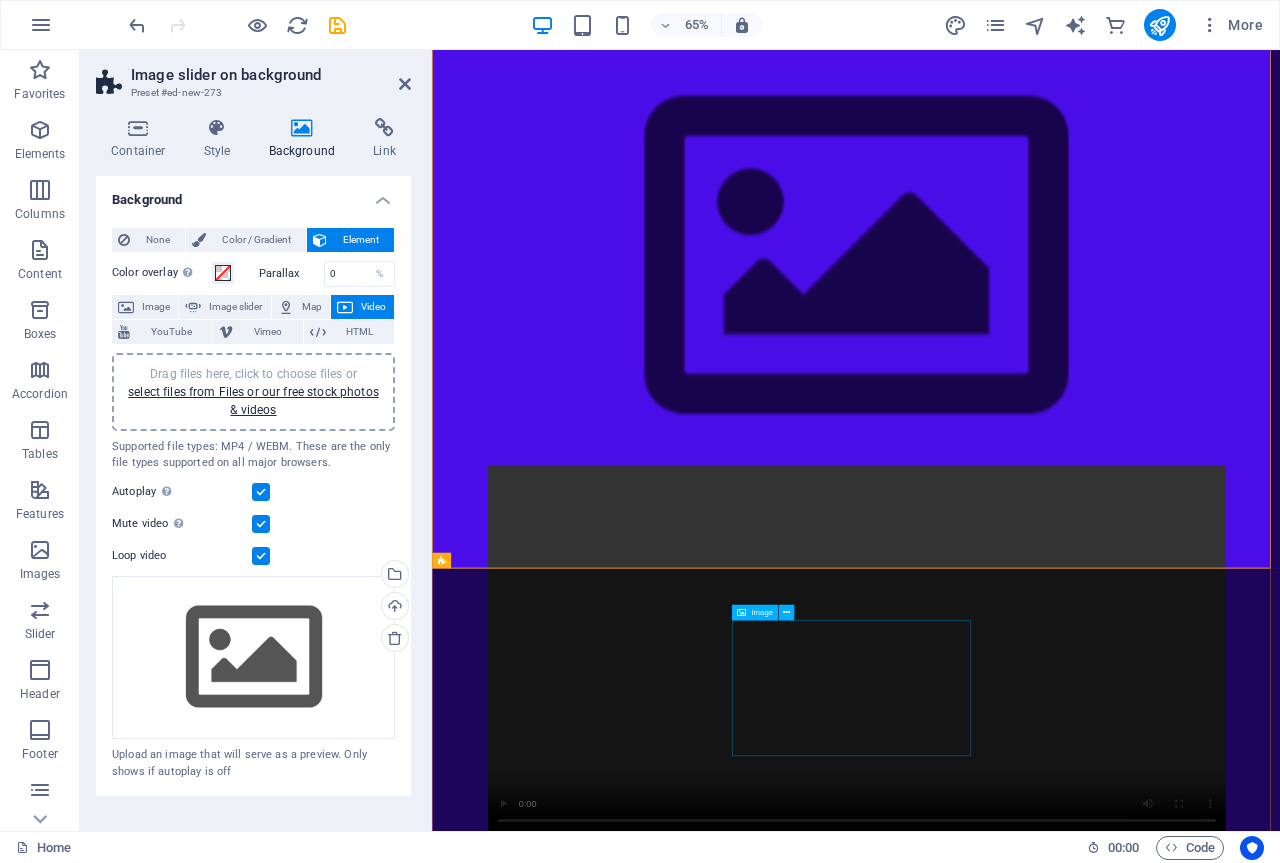 scroll, scrollTop: 0, scrollLeft: 0, axis: both 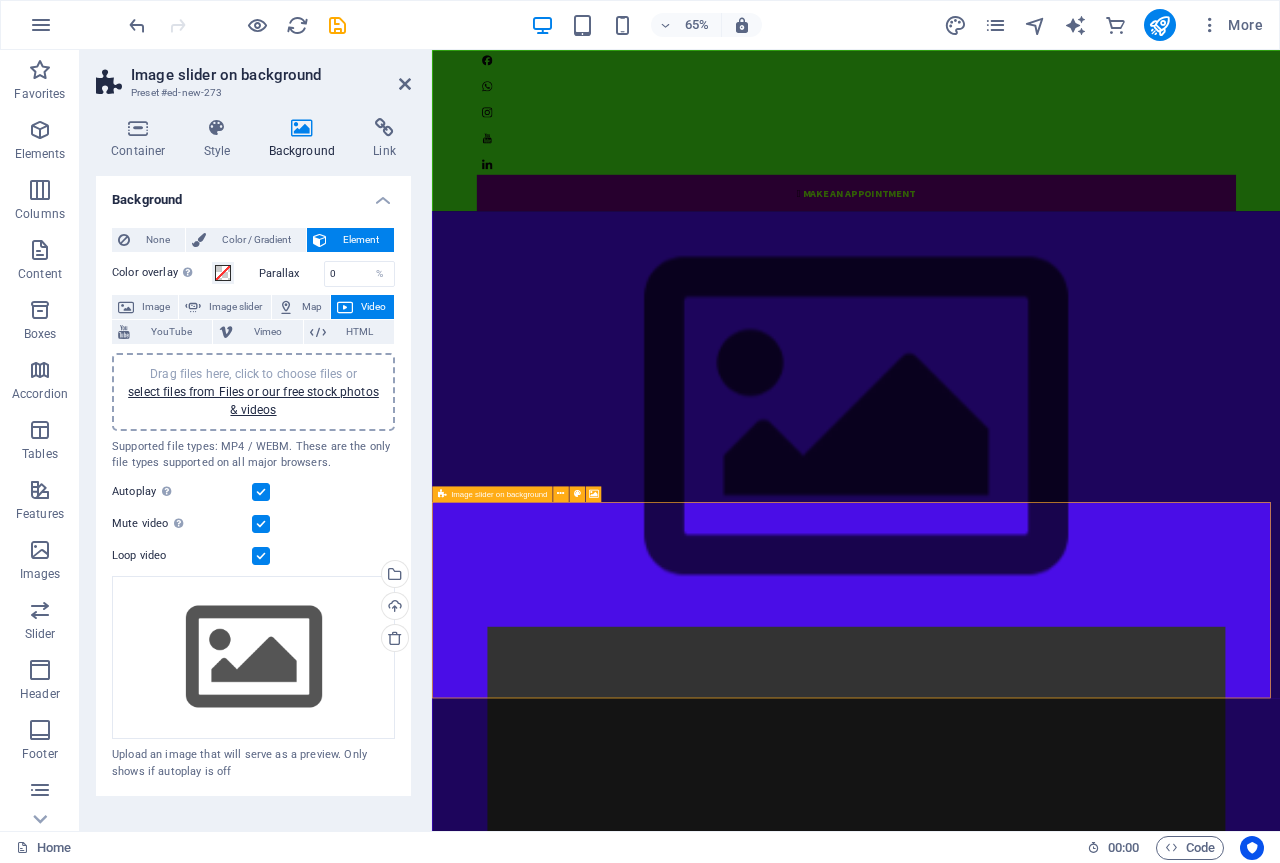 click on "Drop content here or  Add elements  Paste clipboard" at bounding box center [1085, 1958] 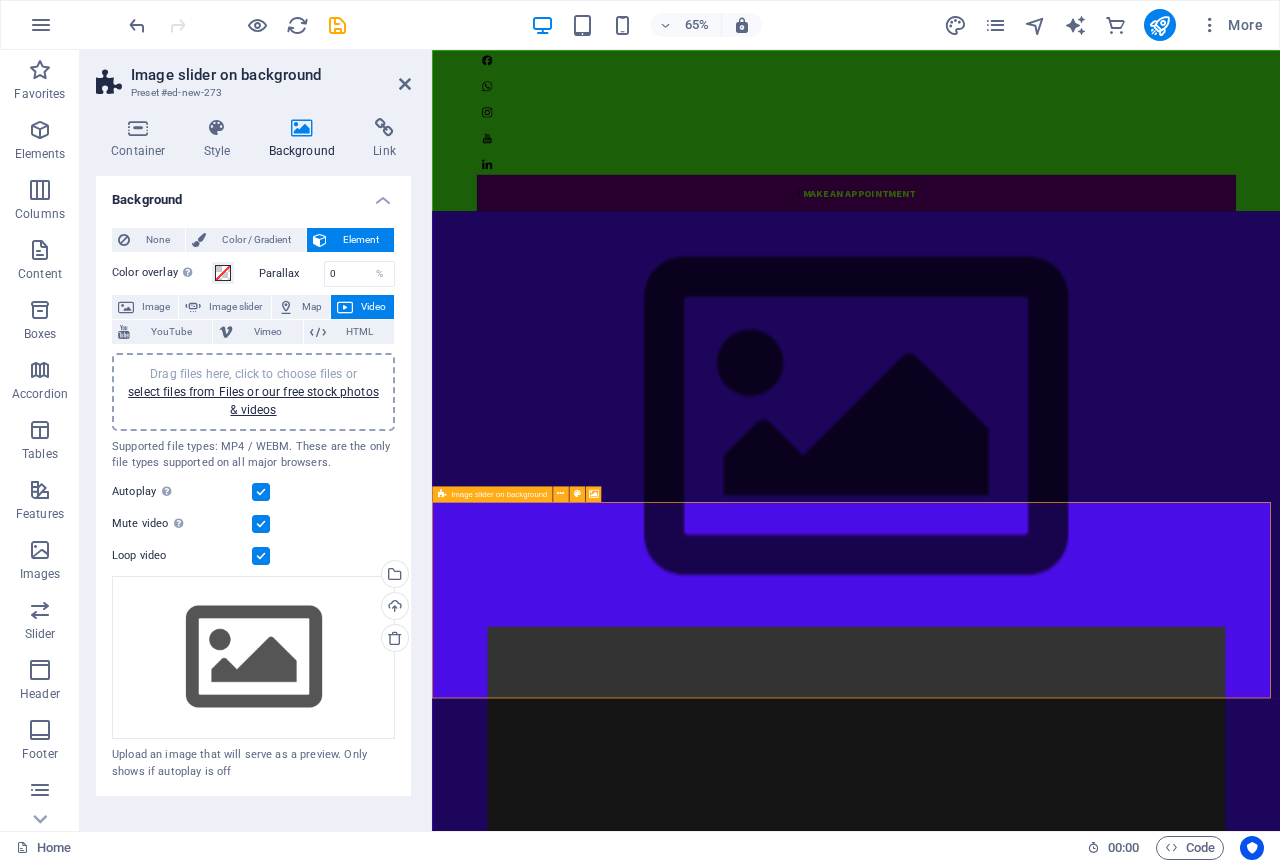 click on "Drop content here or  Add elements  Paste clipboard" at bounding box center [1085, 1958] 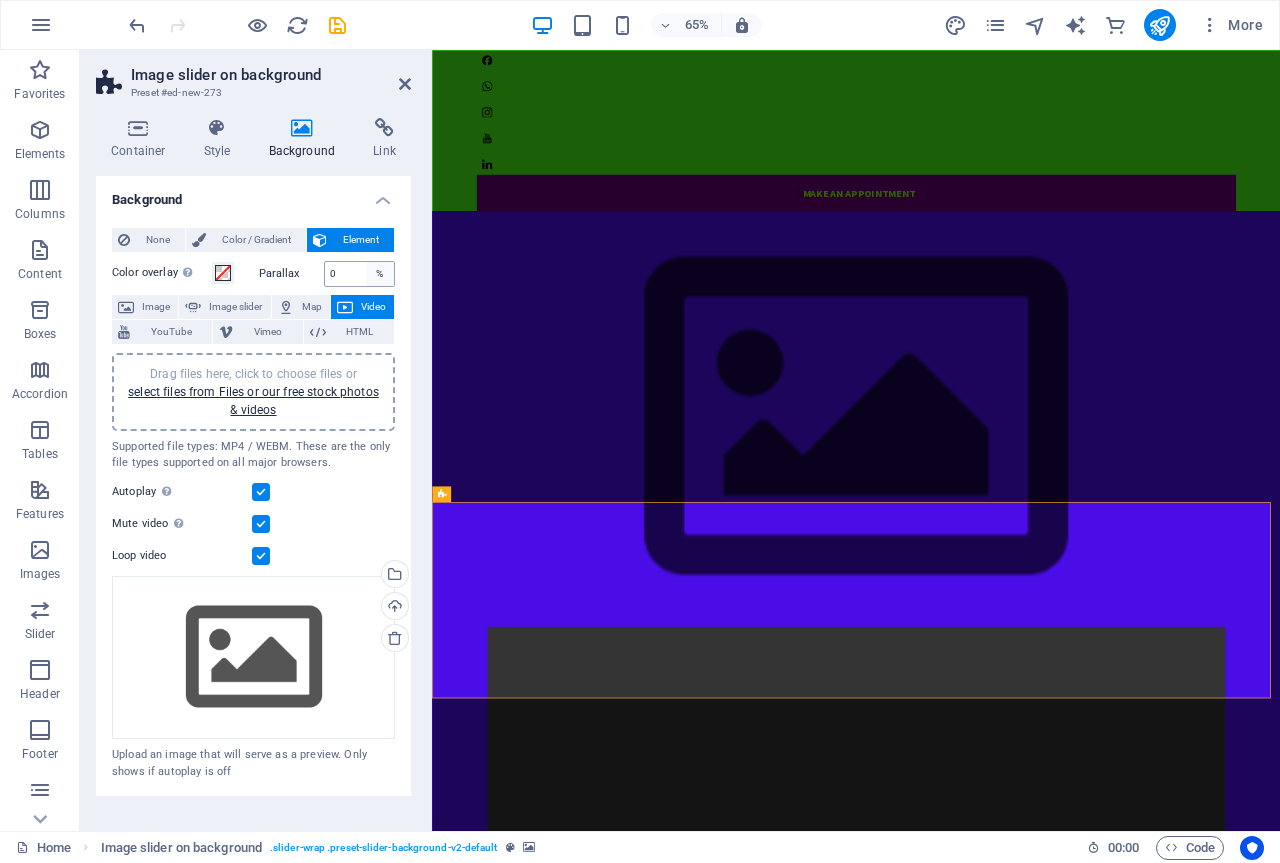 click on "%" at bounding box center [380, 274] 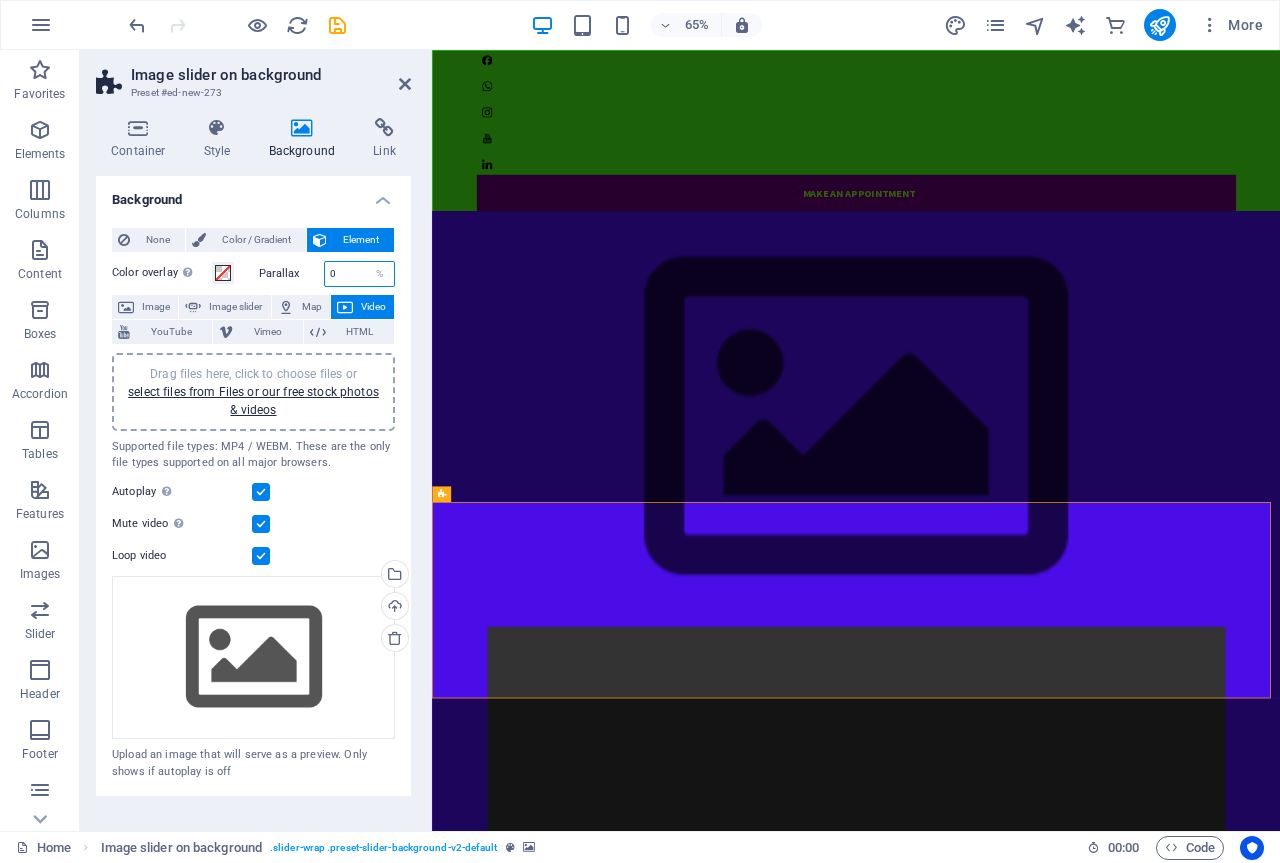 drag, startPoint x: 329, startPoint y: 277, endPoint x: 319, endPoint y: 276, distance: 10.049875 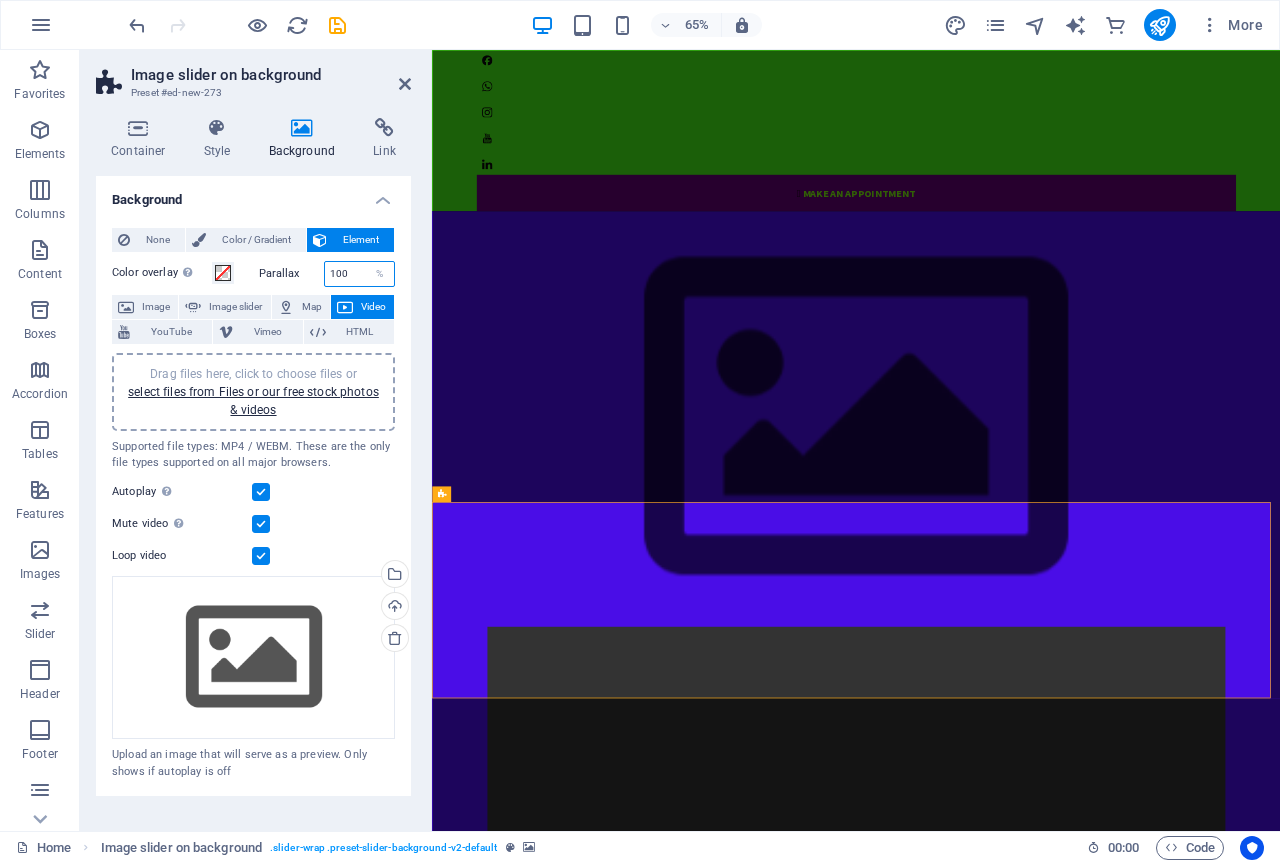 type on "100" 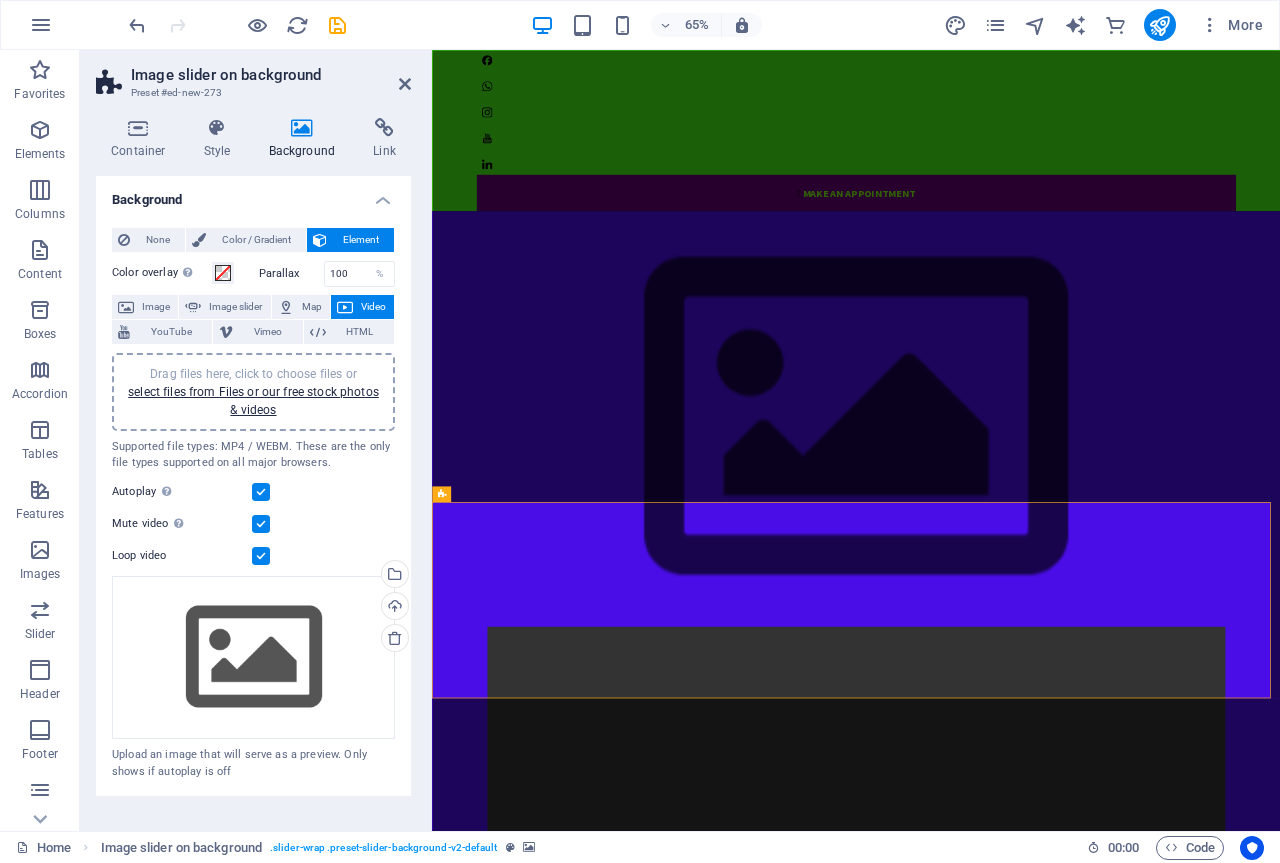 click on "Video" at bounding box center [362, 307] 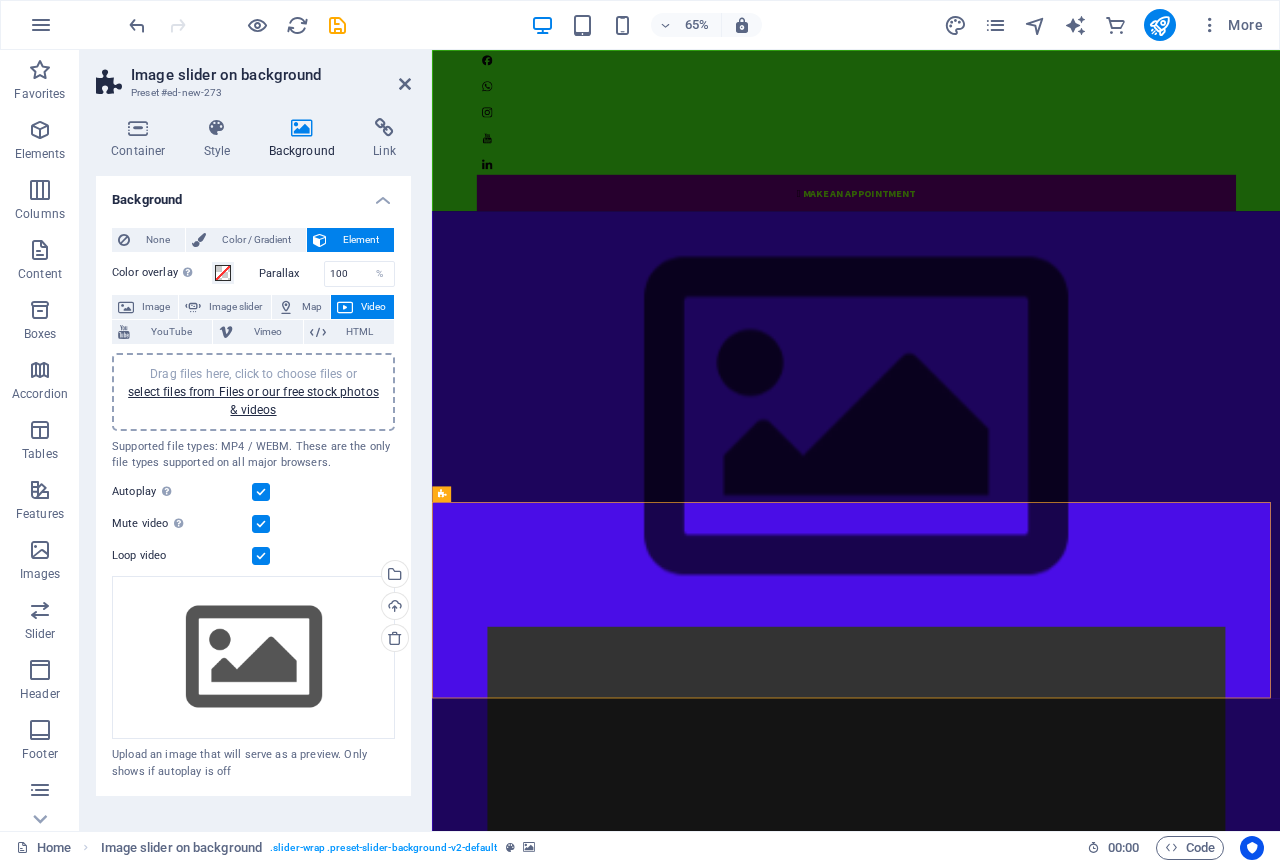 click on "Video" at bounding box center [362, 307] 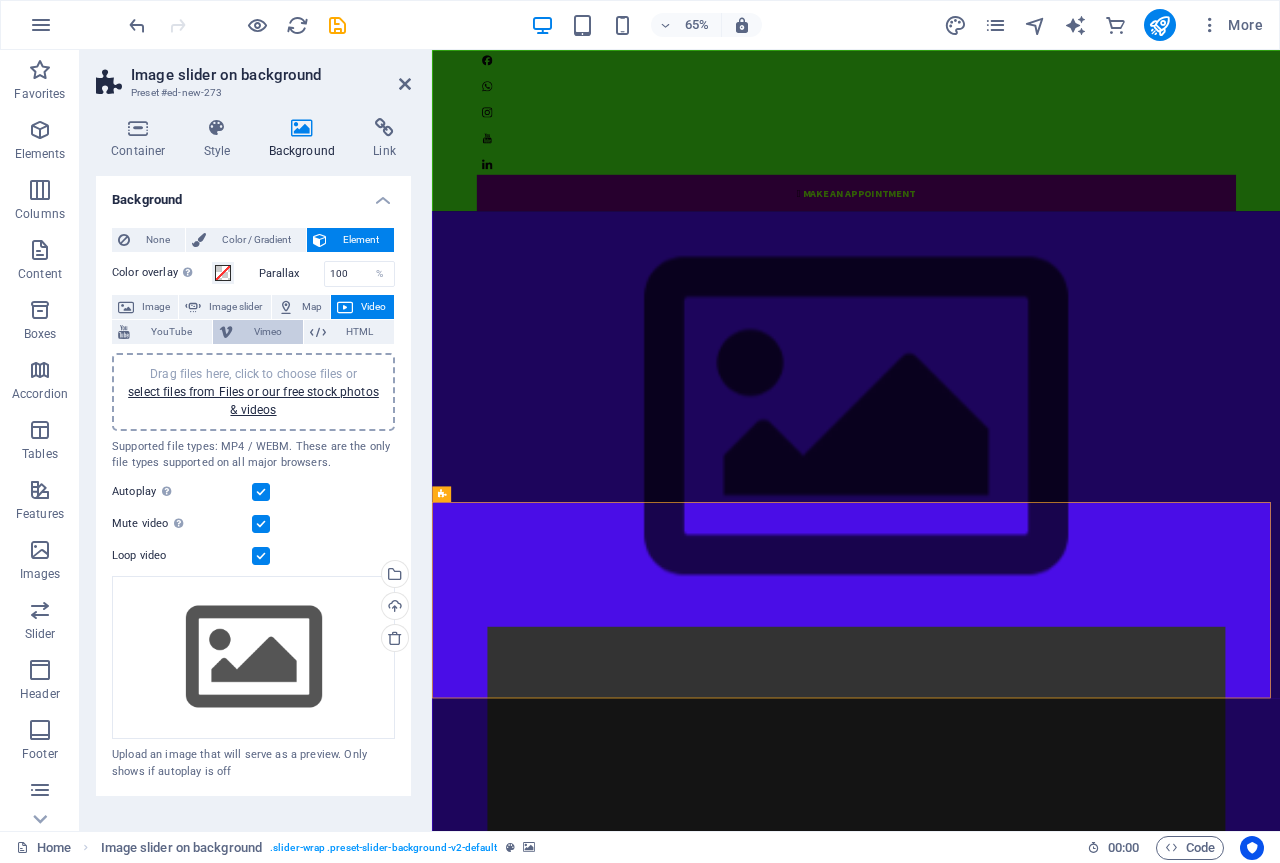 click on "Vimeo" at bounding box center (267, 332) 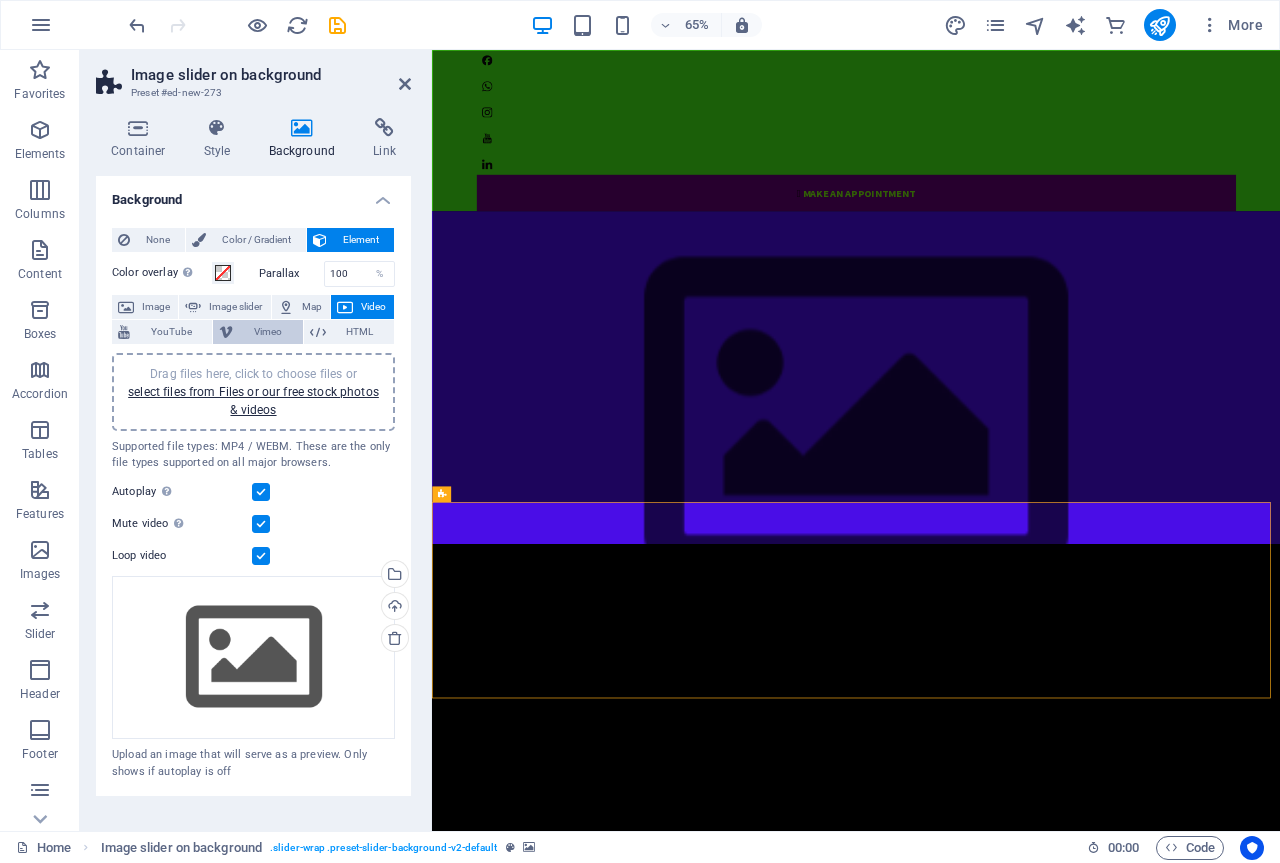 select on "ar16_9" 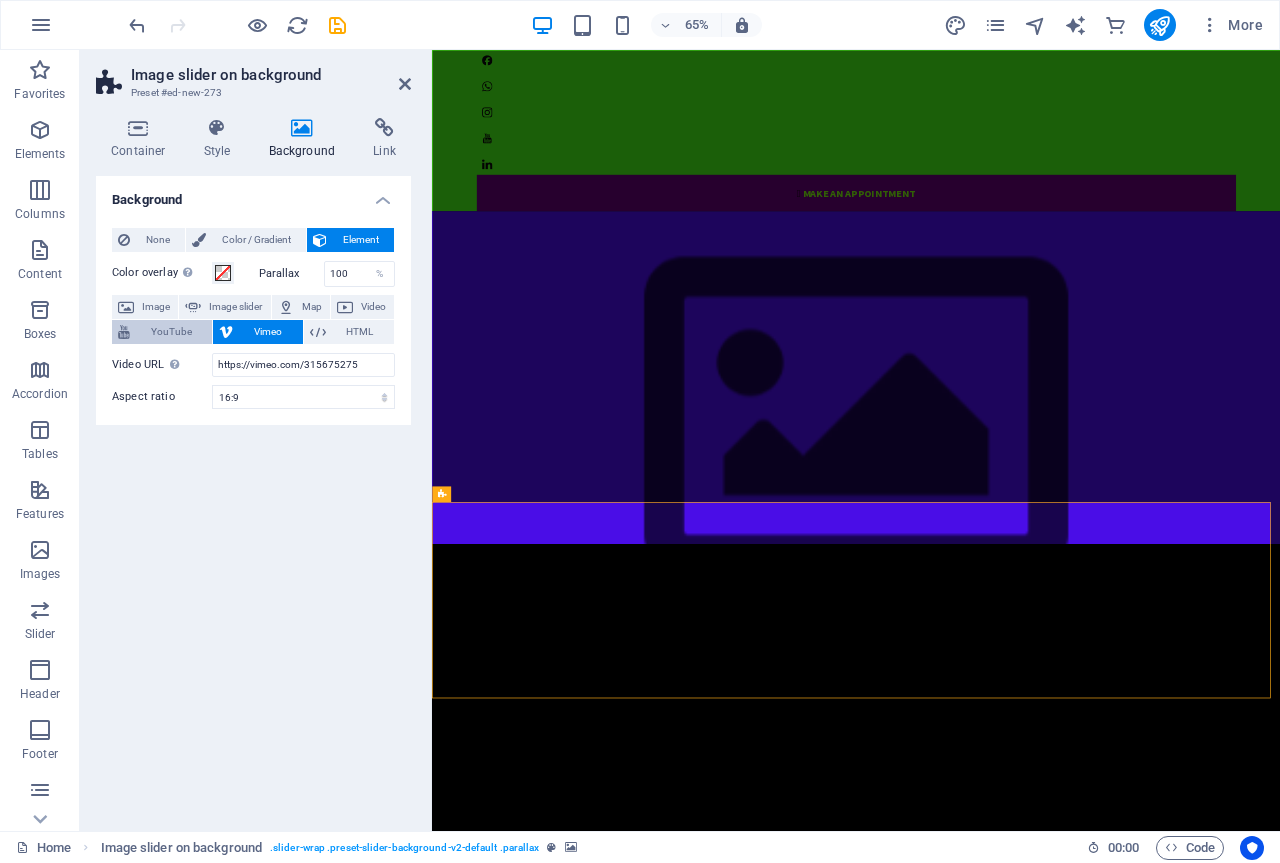 click on "YouTube" at bounding box center [171, 332] 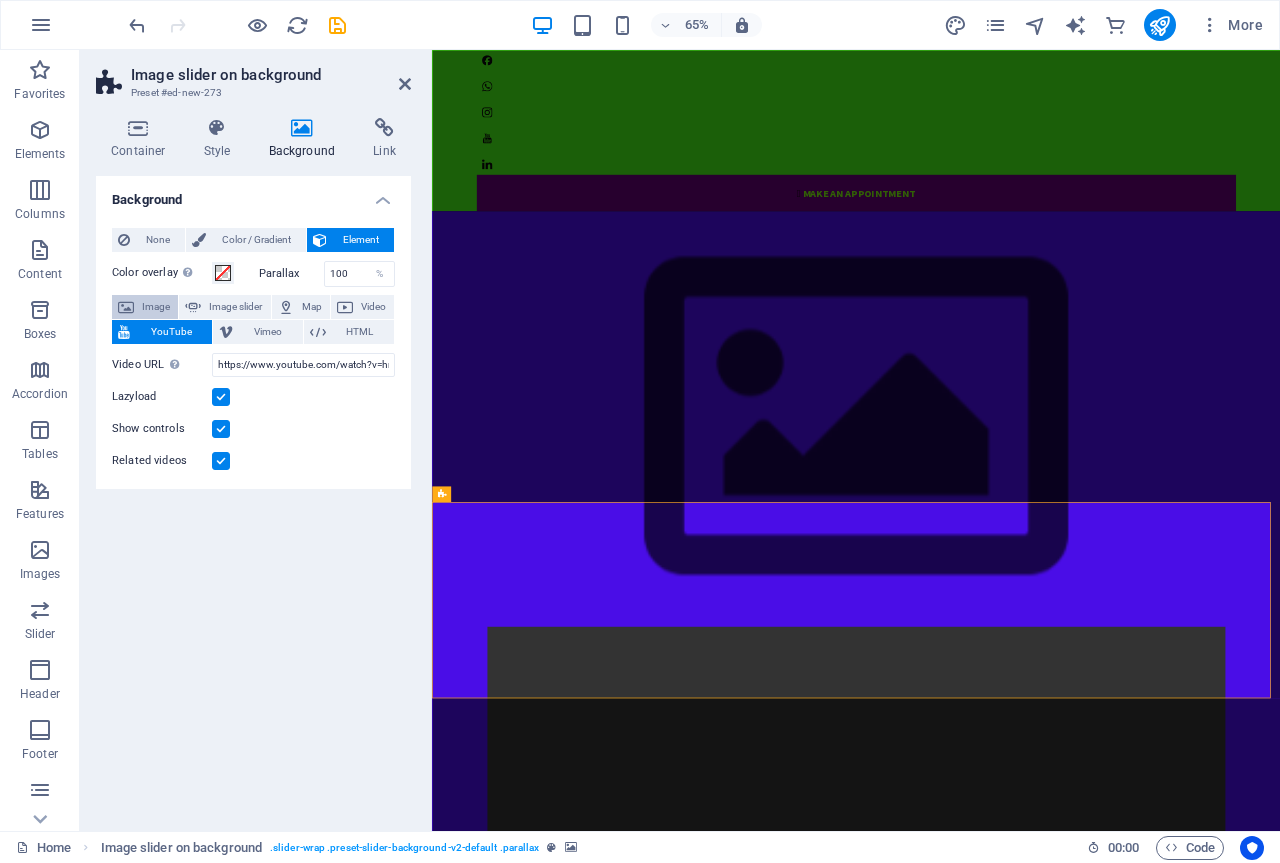 click on "Image" at bounding box center [156, 307] 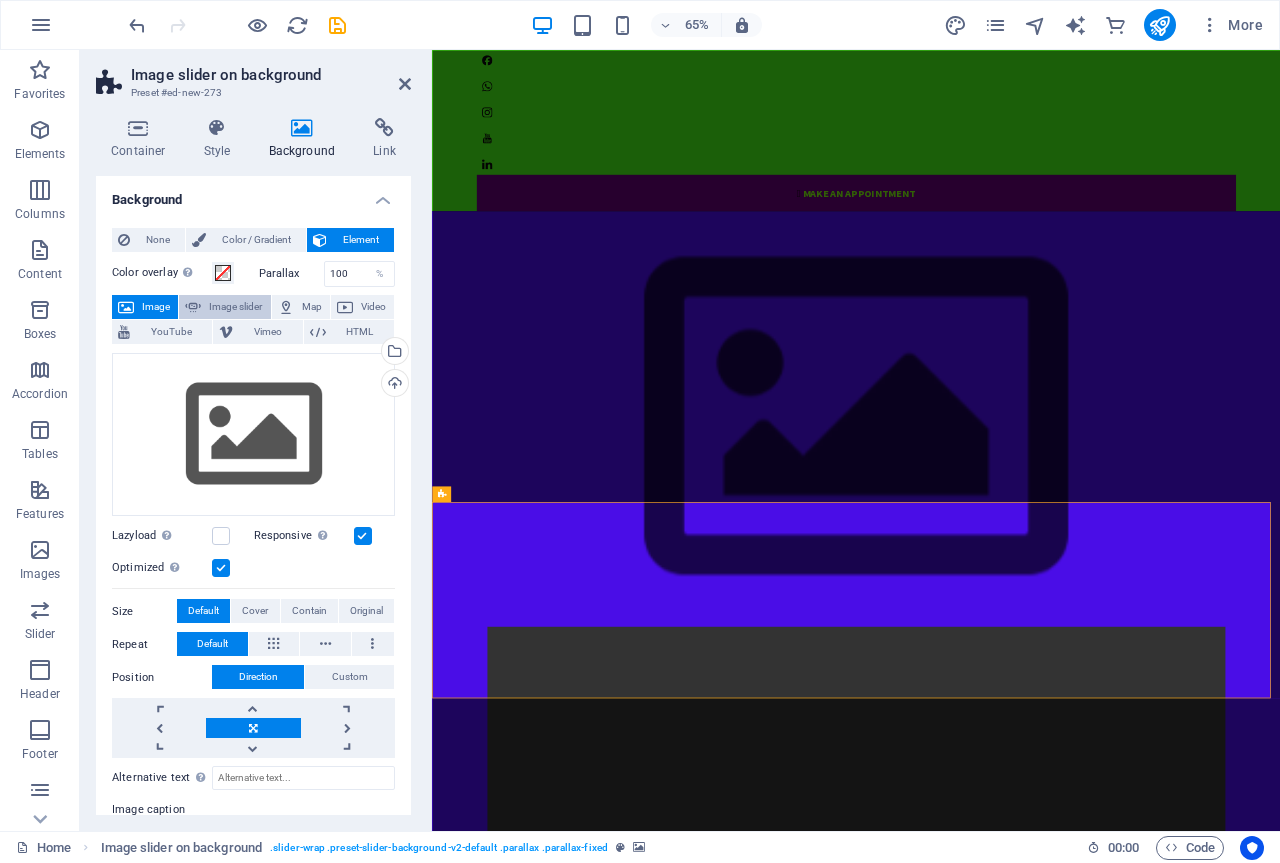 click on "Image slider" at bounding box center (235, 307) 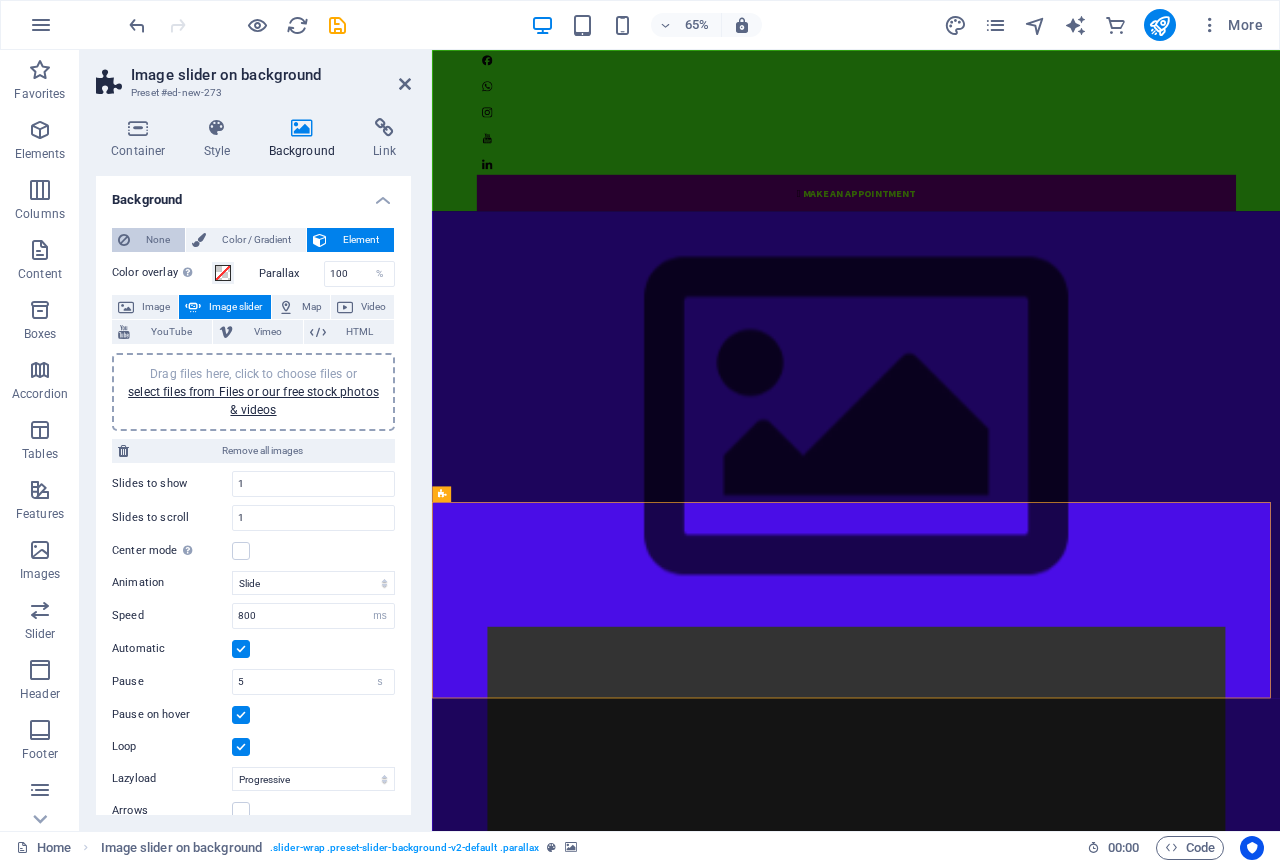 click on "None" at bounding box center [157, 240] 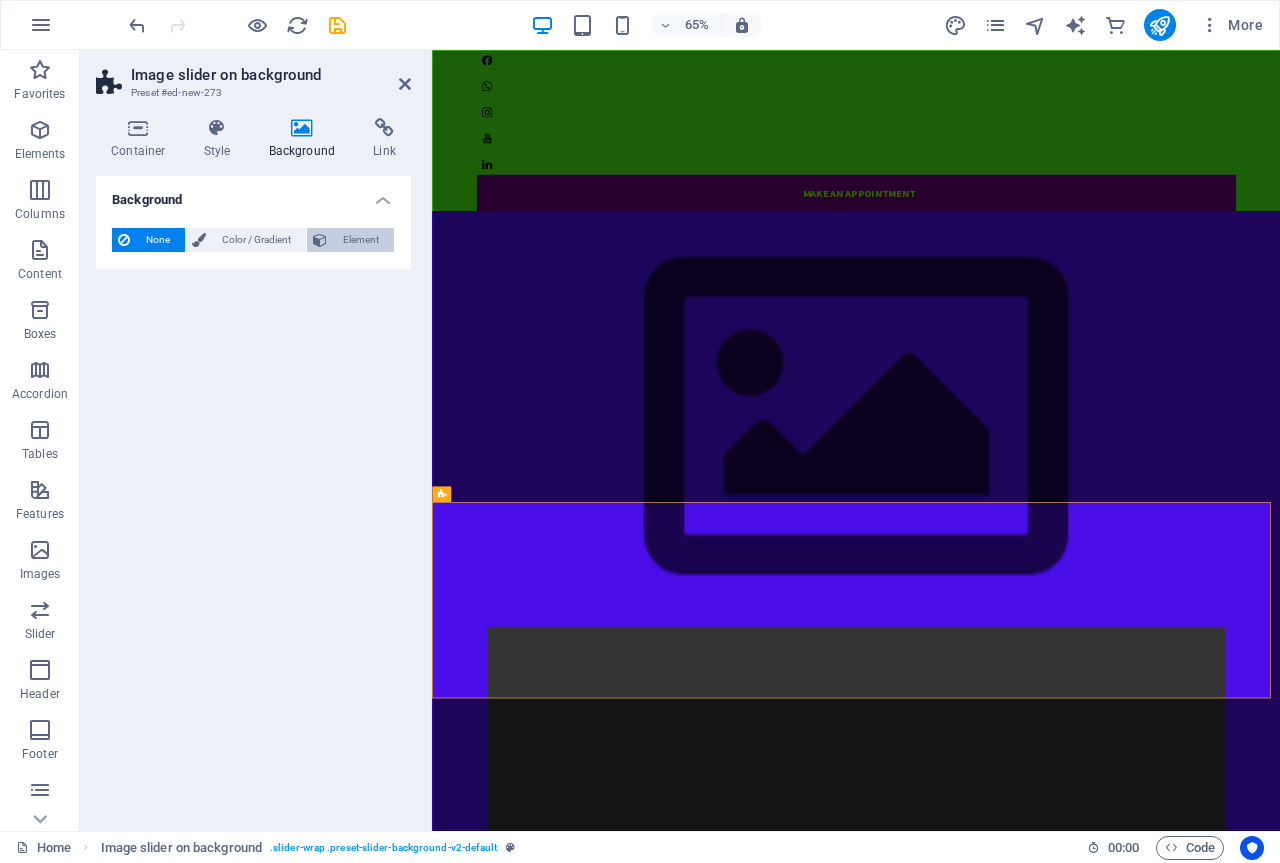 click on "Element" at bounding box center (360, 240) 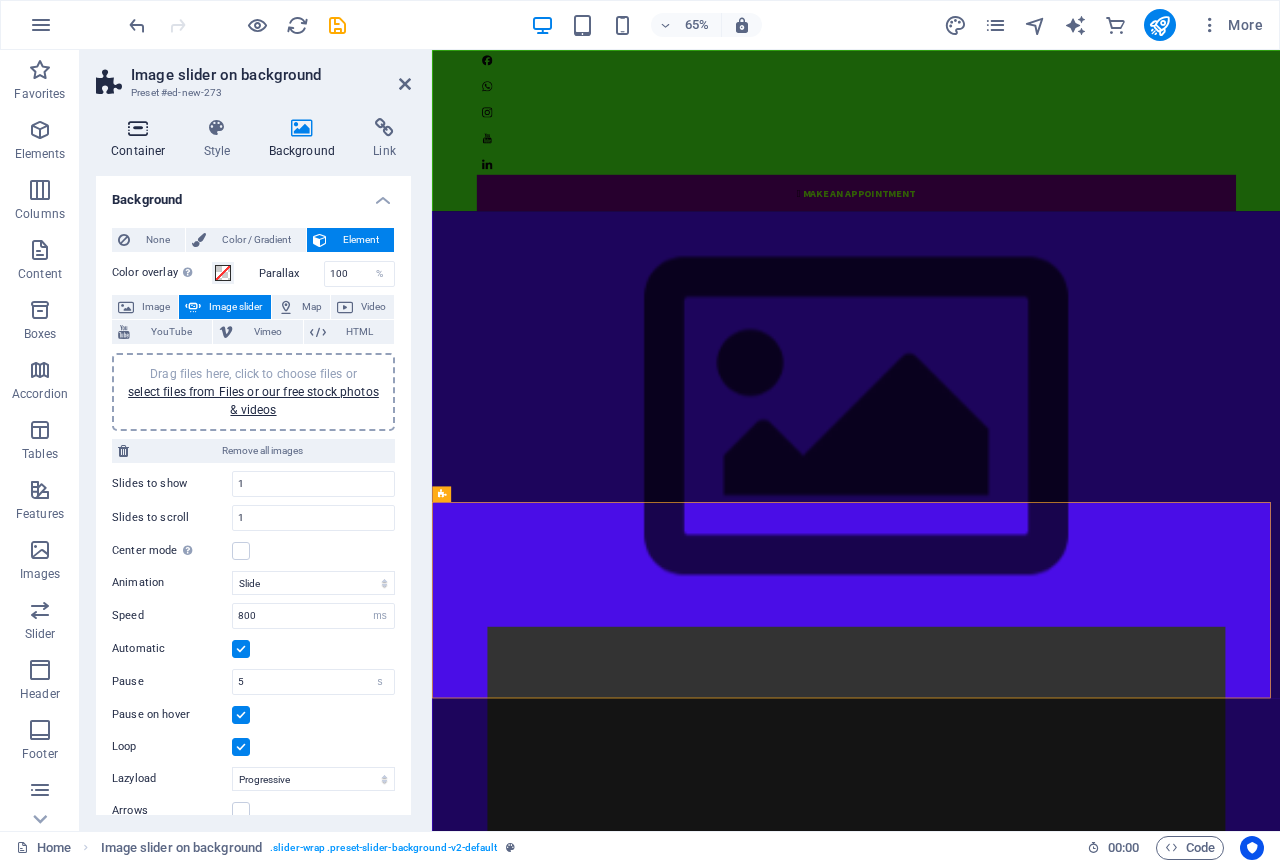 click on "Container" at bounding box center (142, 139) 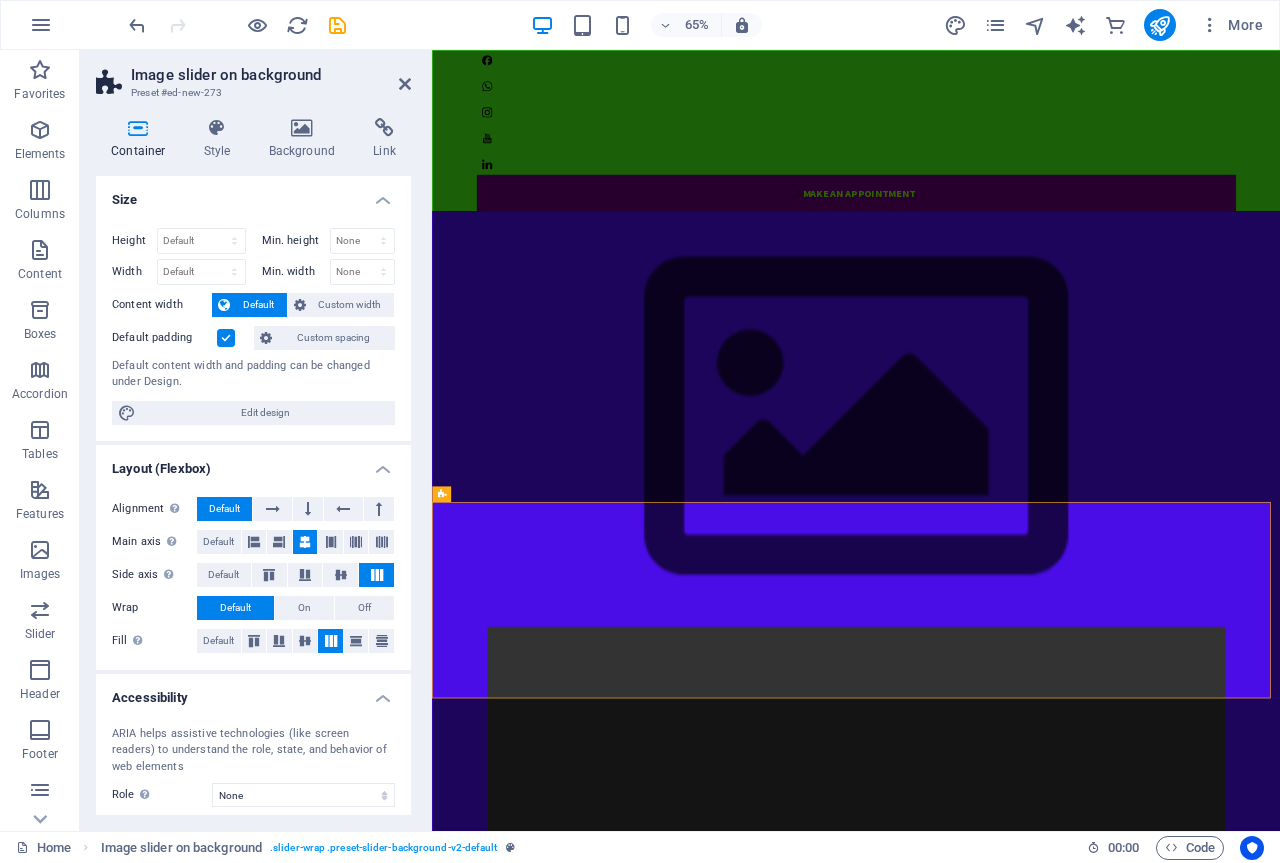 click on "Default" at bounding box center [258, 305] 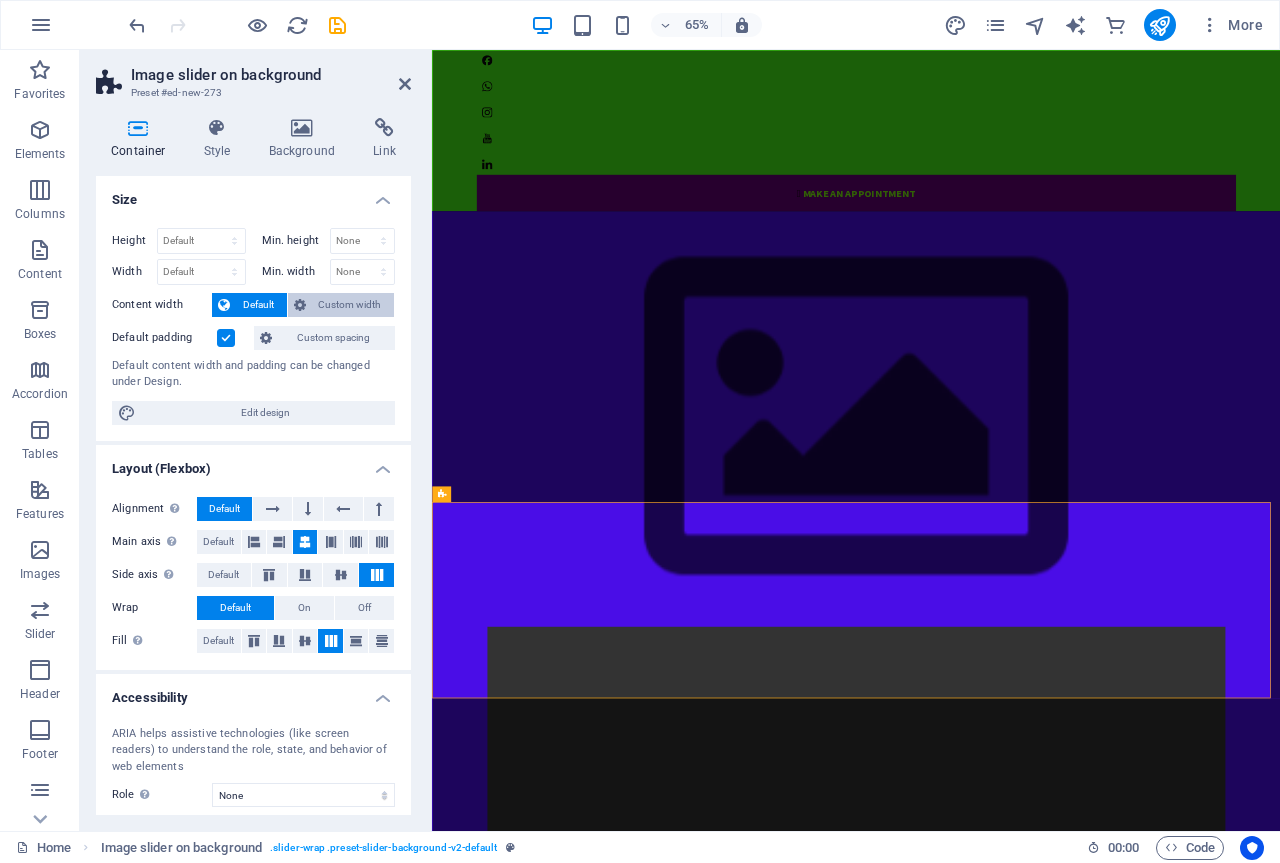 click on "Custom width" at bounding box center (350, 305) 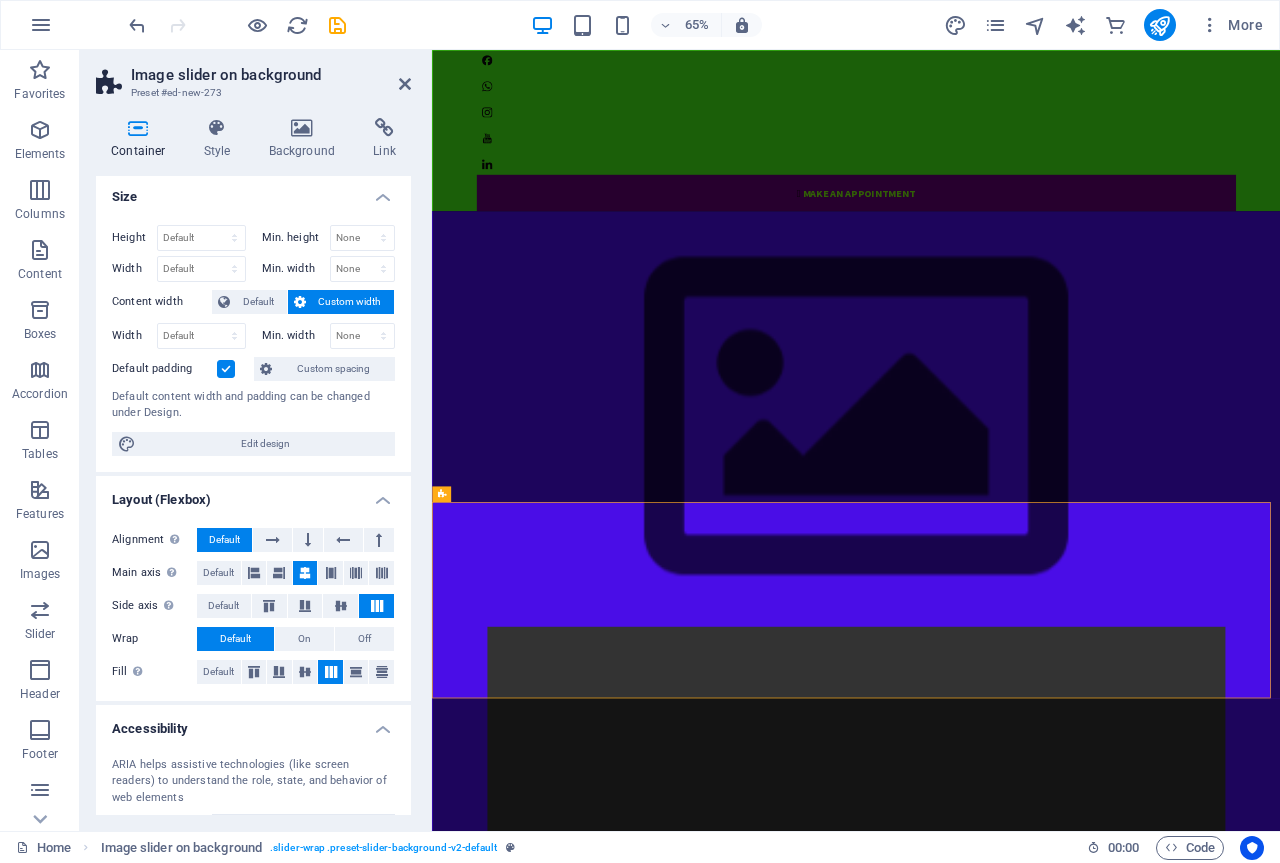 scroll, scrollTop: 0, scrollLeft: 0, axis: both 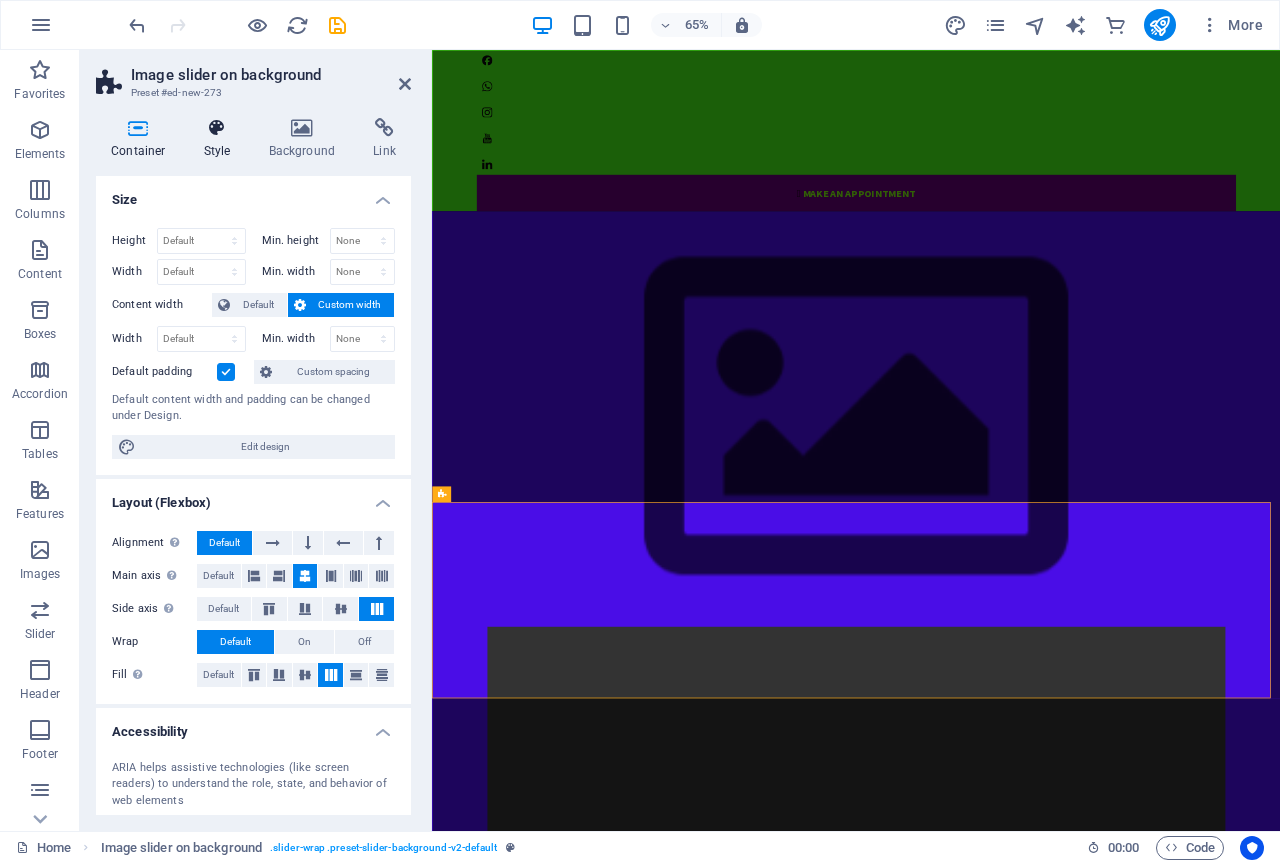 click on "Style" at bounding box center (221, 139) 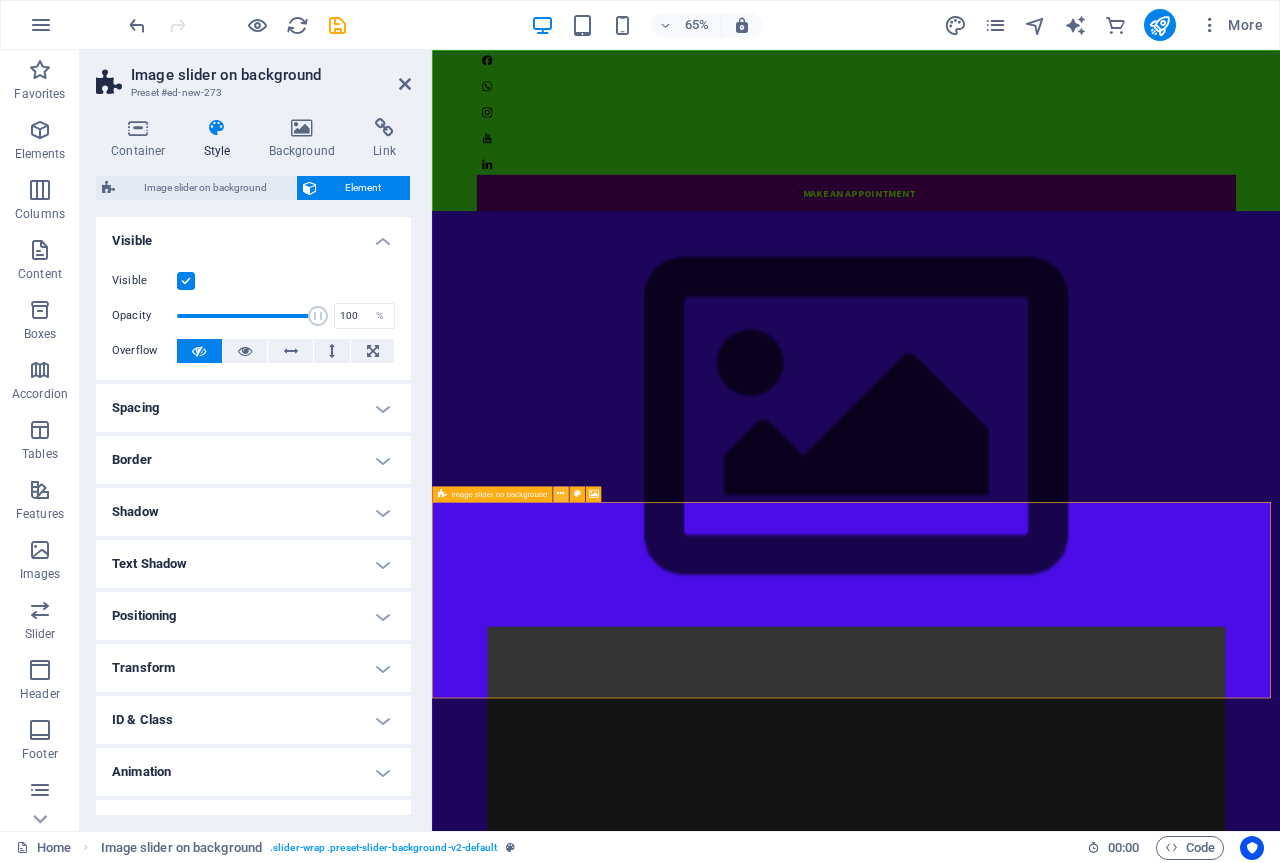 click at bounding box center (560, 494) 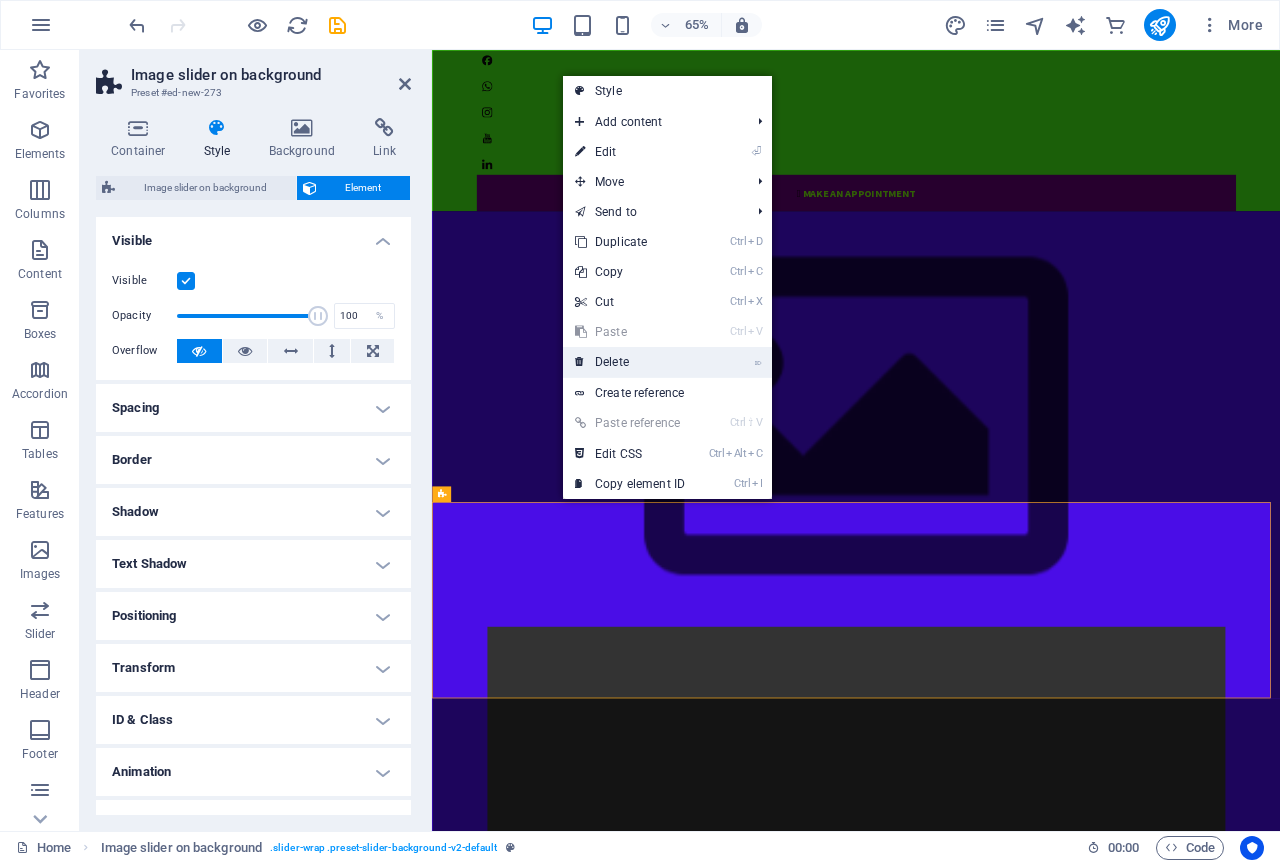 click on "⌦  Delete" at bounding box center (630, 362) 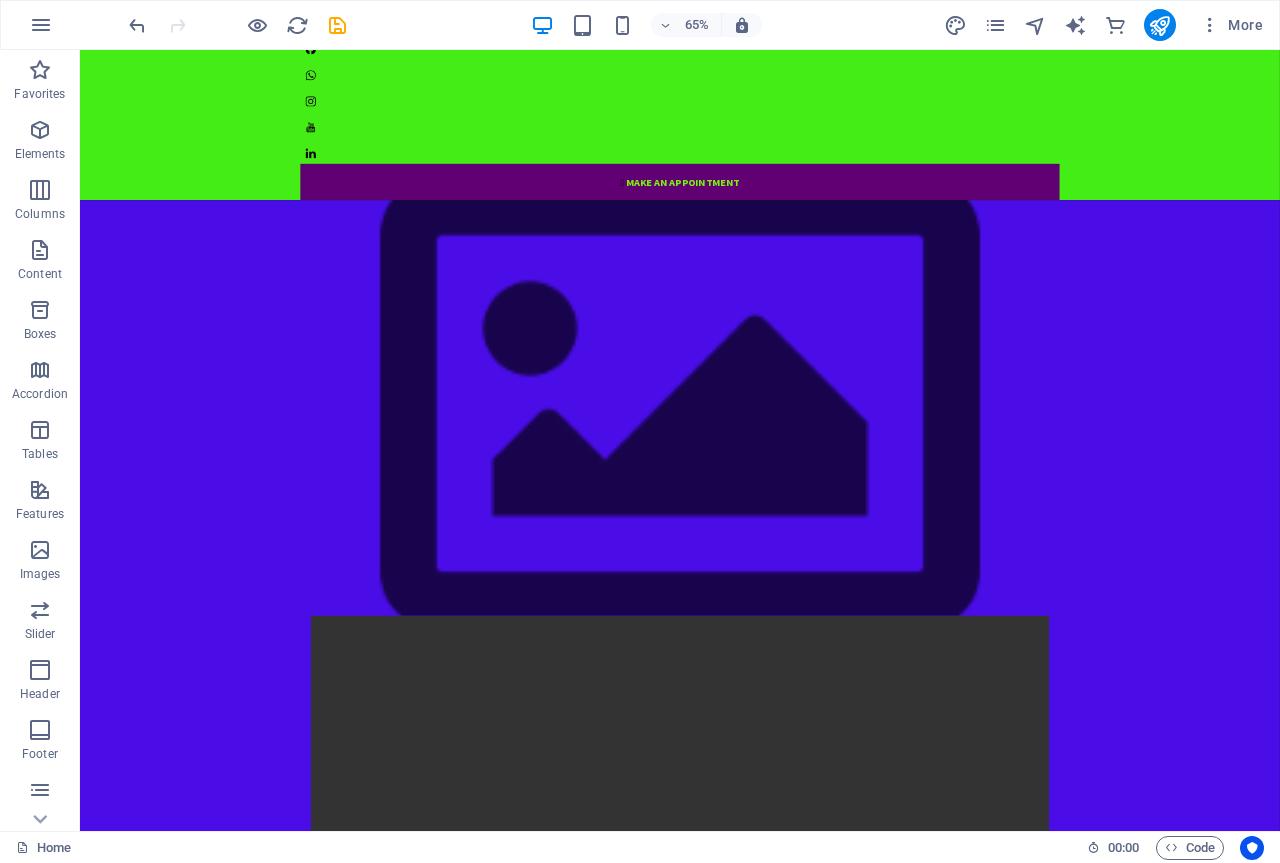 scroll, scrollTop: 0, scrollLeft: 0, axis: both 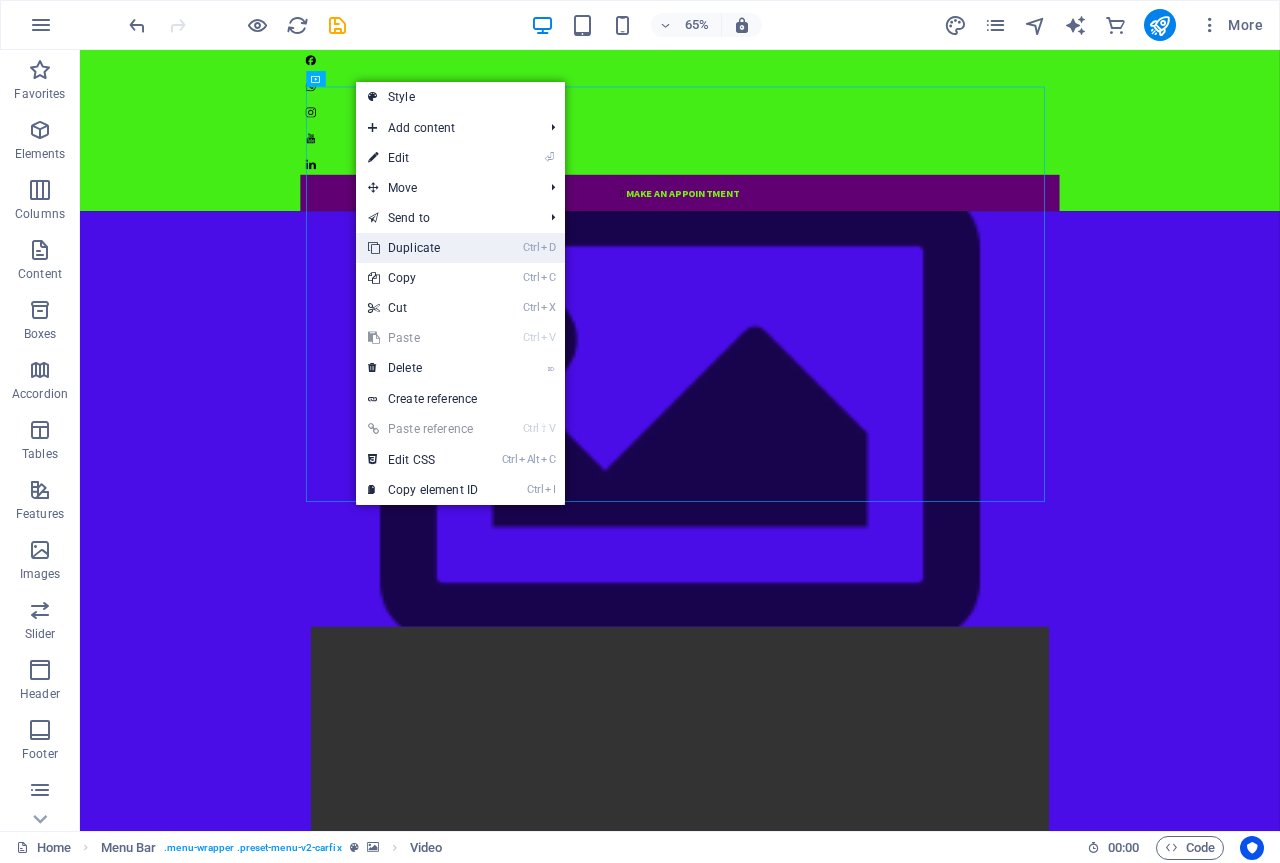 click on "Ctrl D  Duplicate" at bounding box center (423, 248) 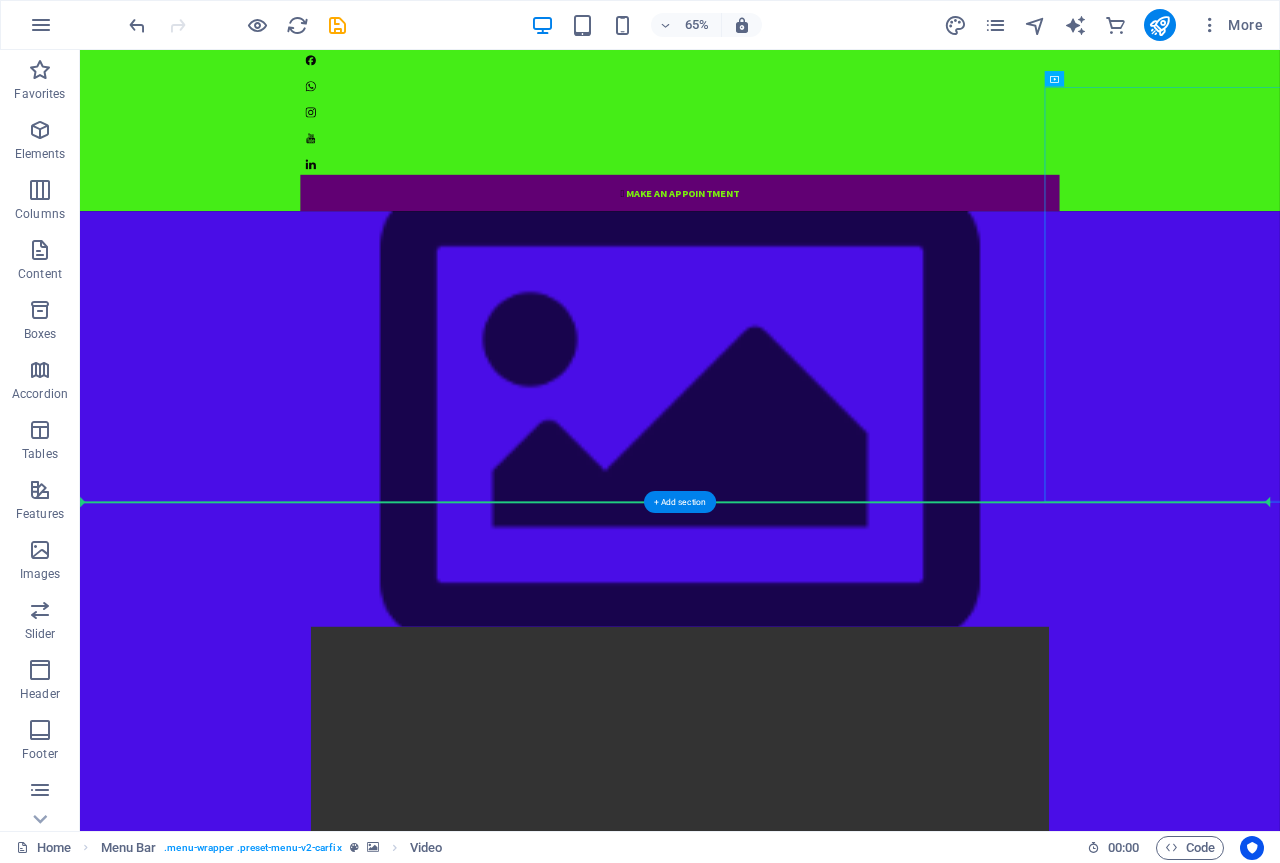 drag, startPoint x: 1163, startPoint y: 125, endPoint x: 766, endPoint y: 771, distance: 758.2381 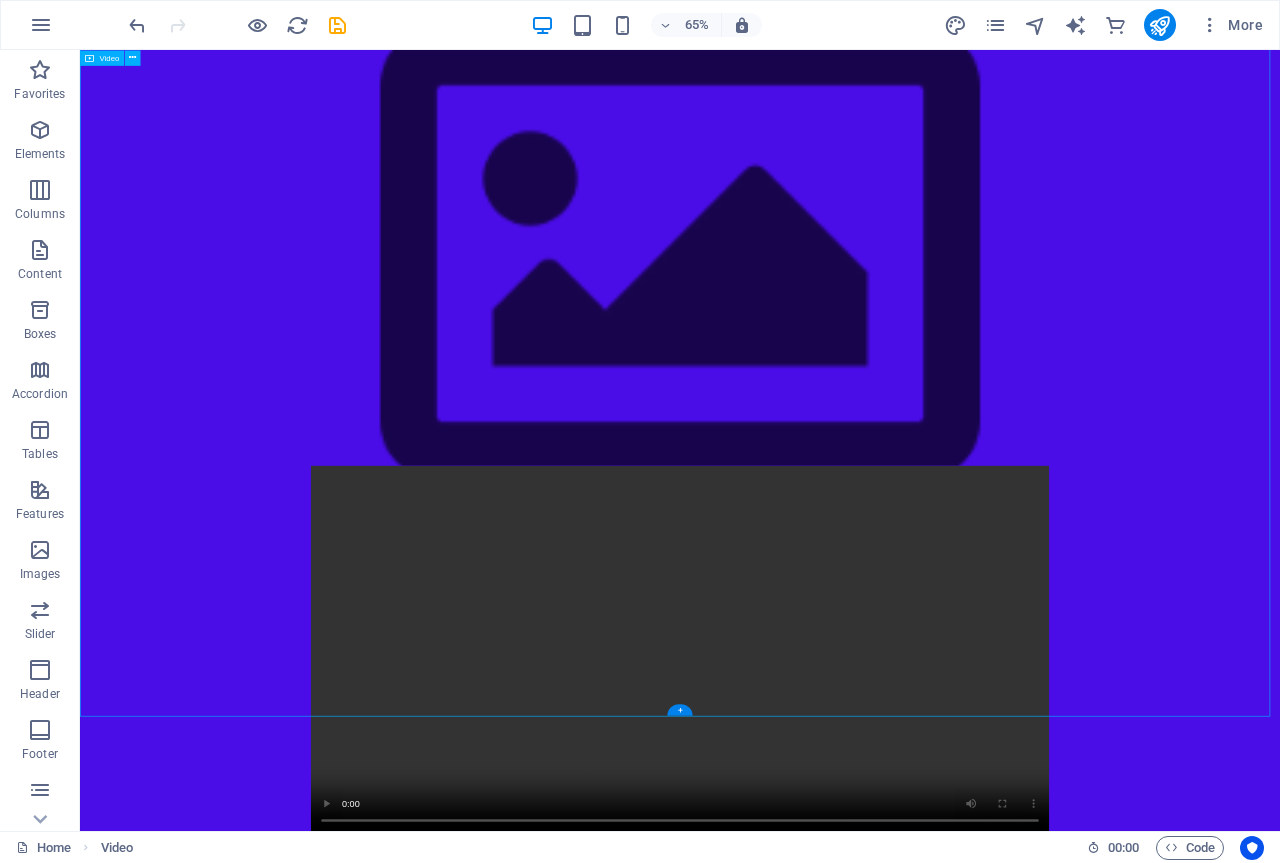 scroll, scrollTop: 100, scrollLeft: 0, axis: vertical 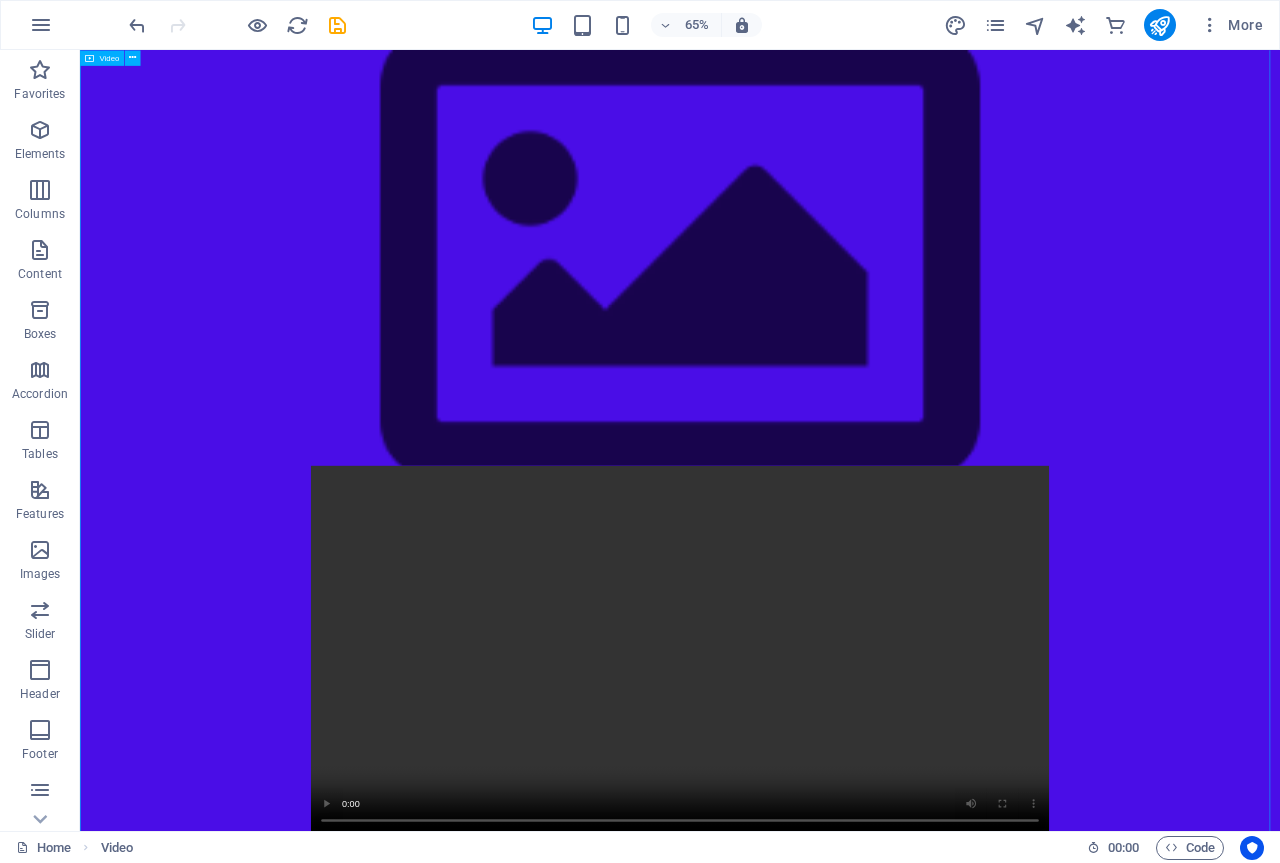 click at bounding box center (1003, 979) 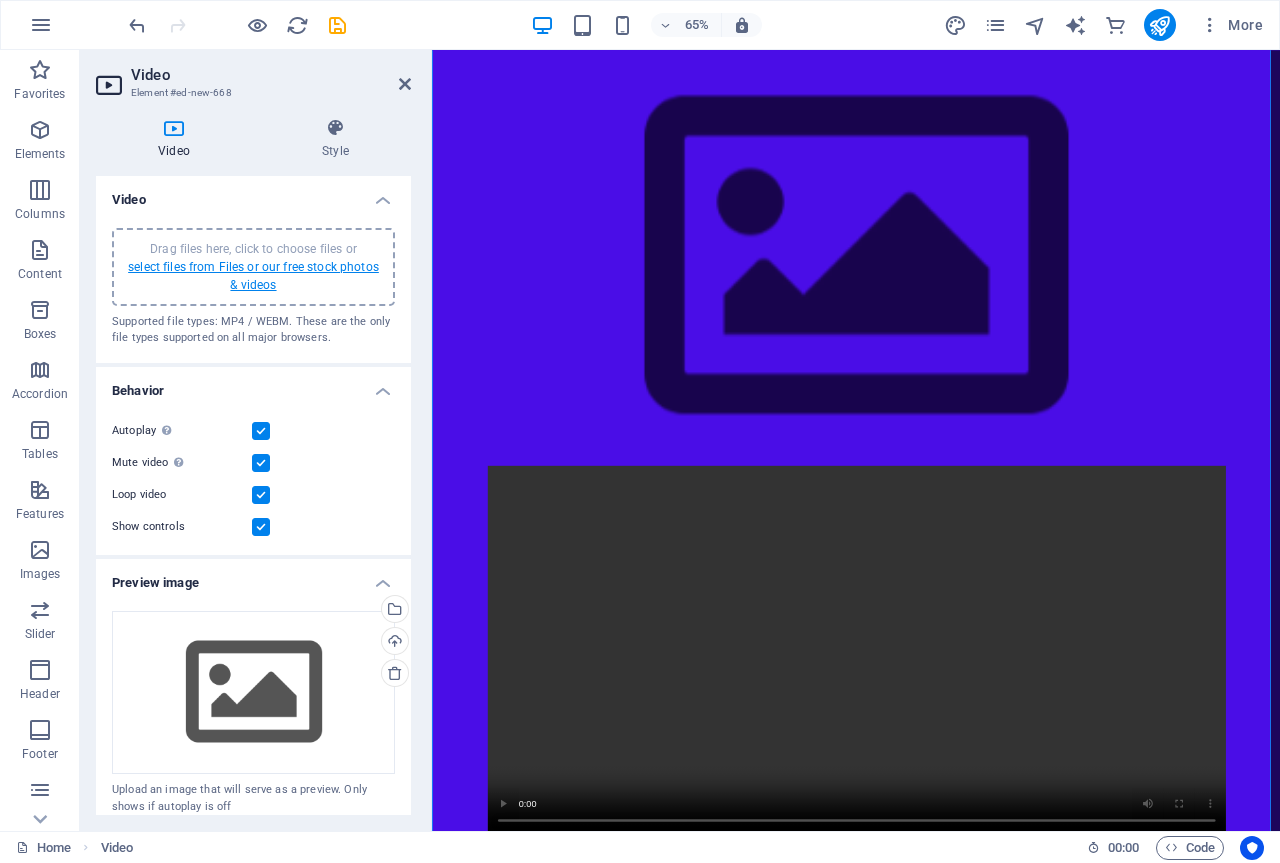 click on "select files from Files or our free stock photos & videos" at bounding box center [253, 276] 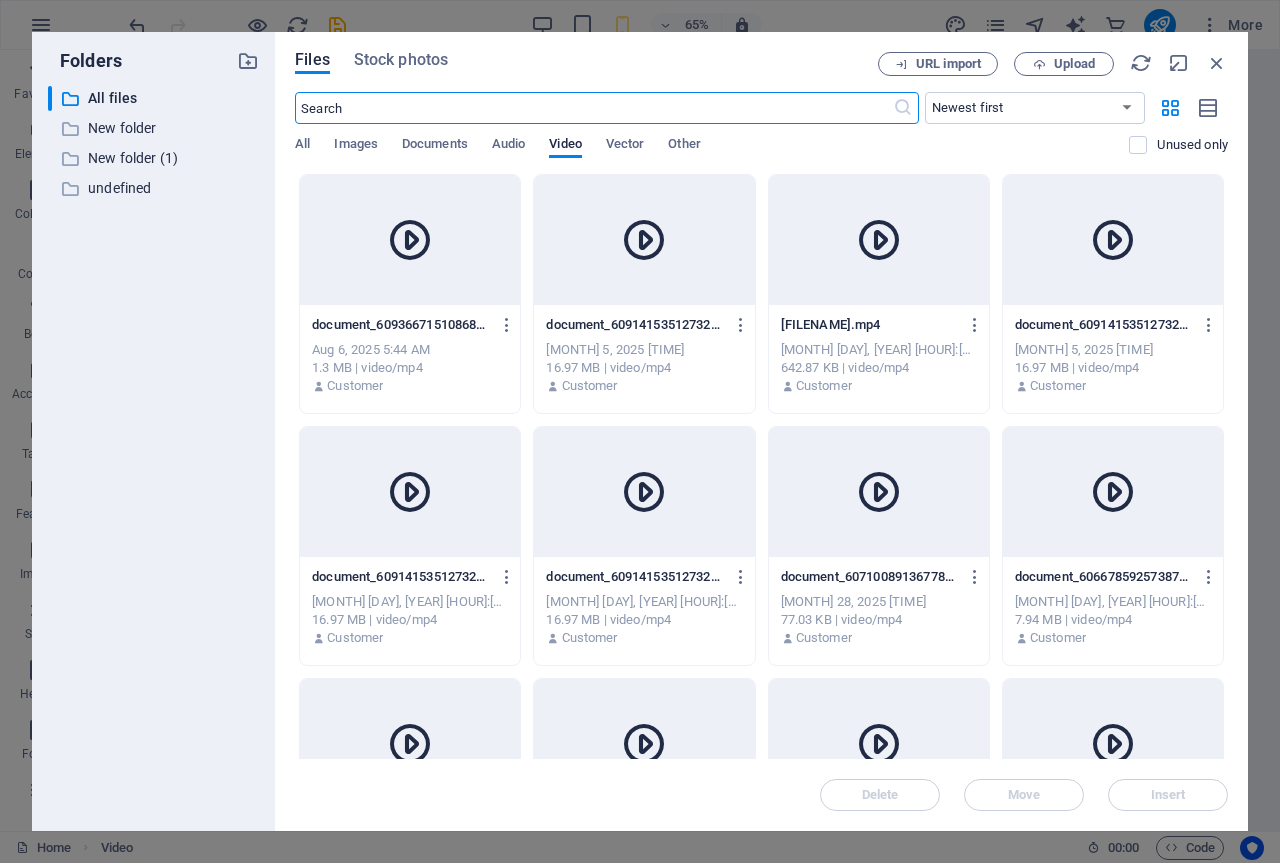 scroll, scrollTop: 132, scrollLeft: 0, axis: vertical 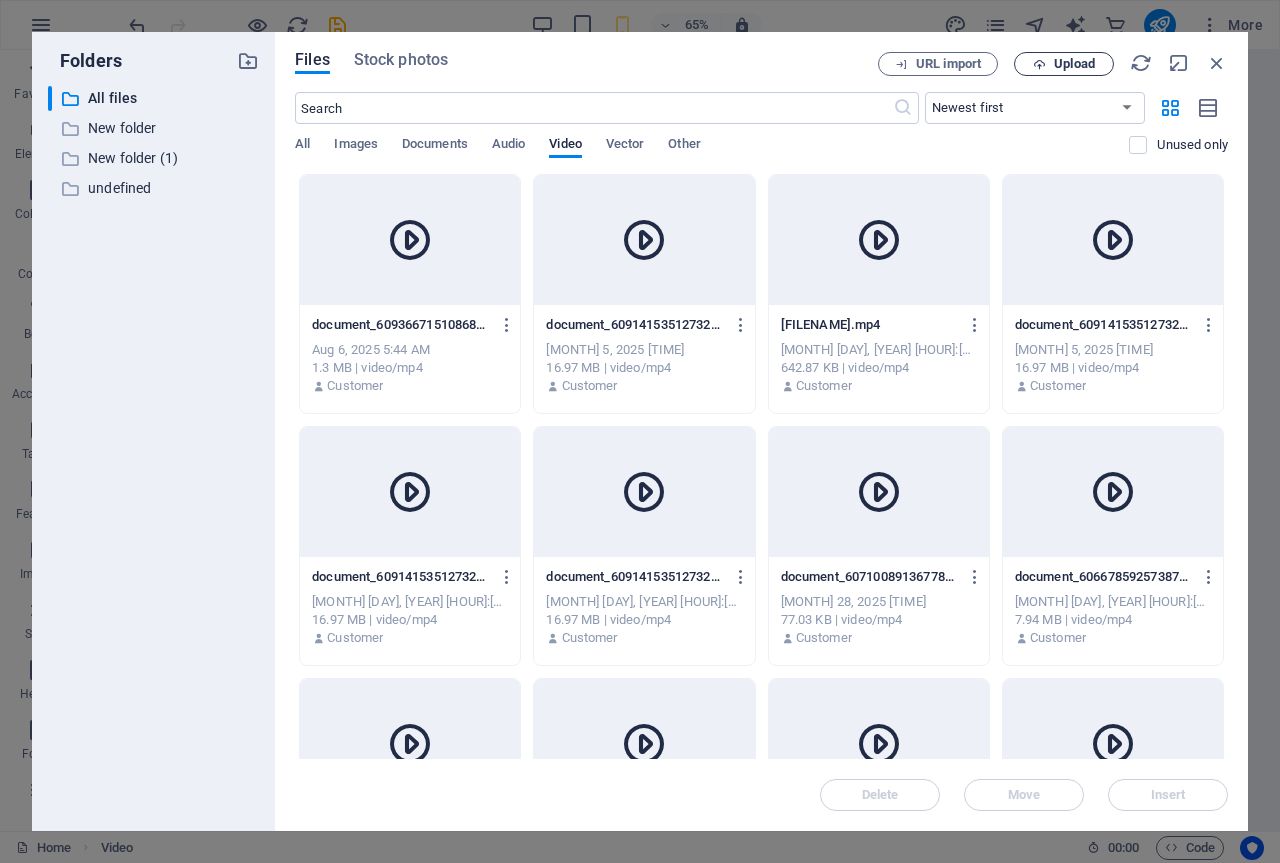 click on "Upload" at bounding box center [1064, 64] 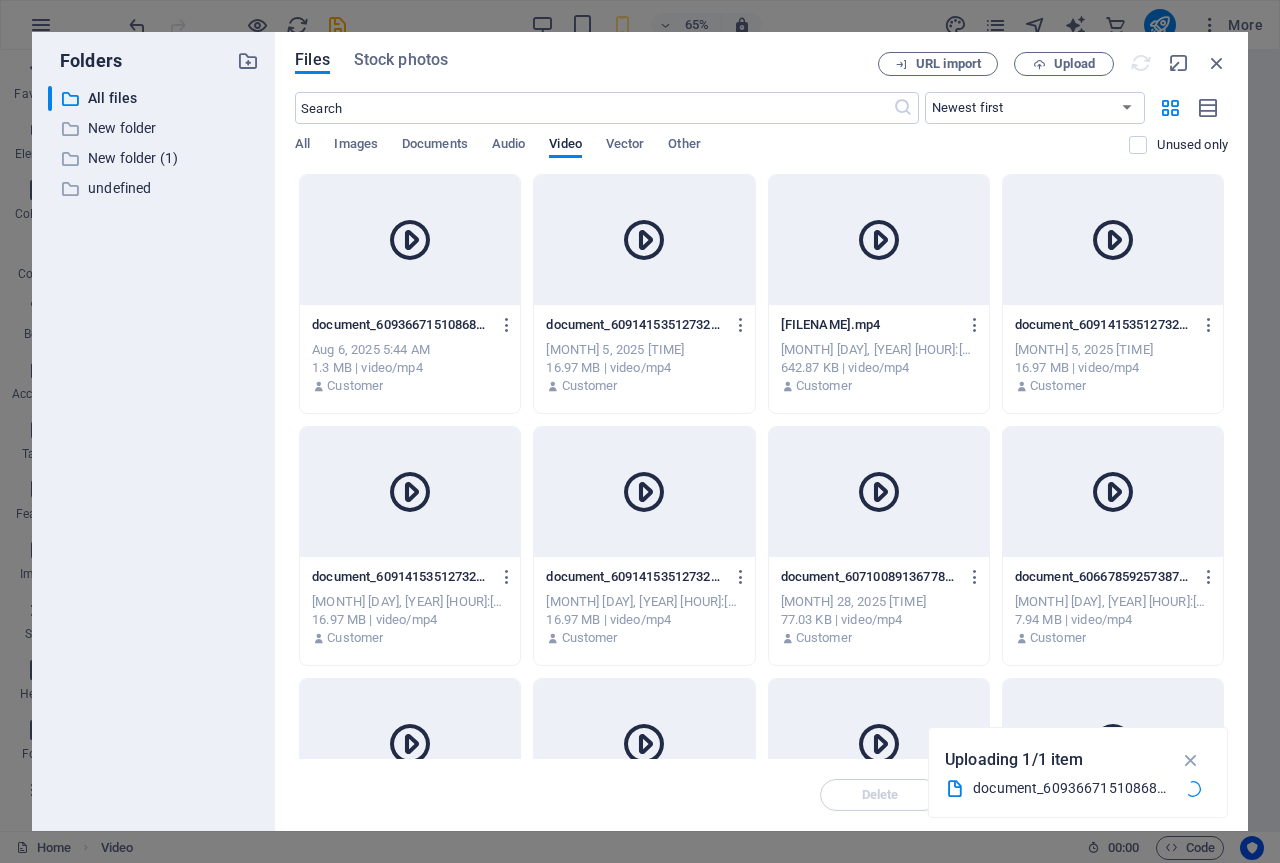 click at bounding box center [410, 240] 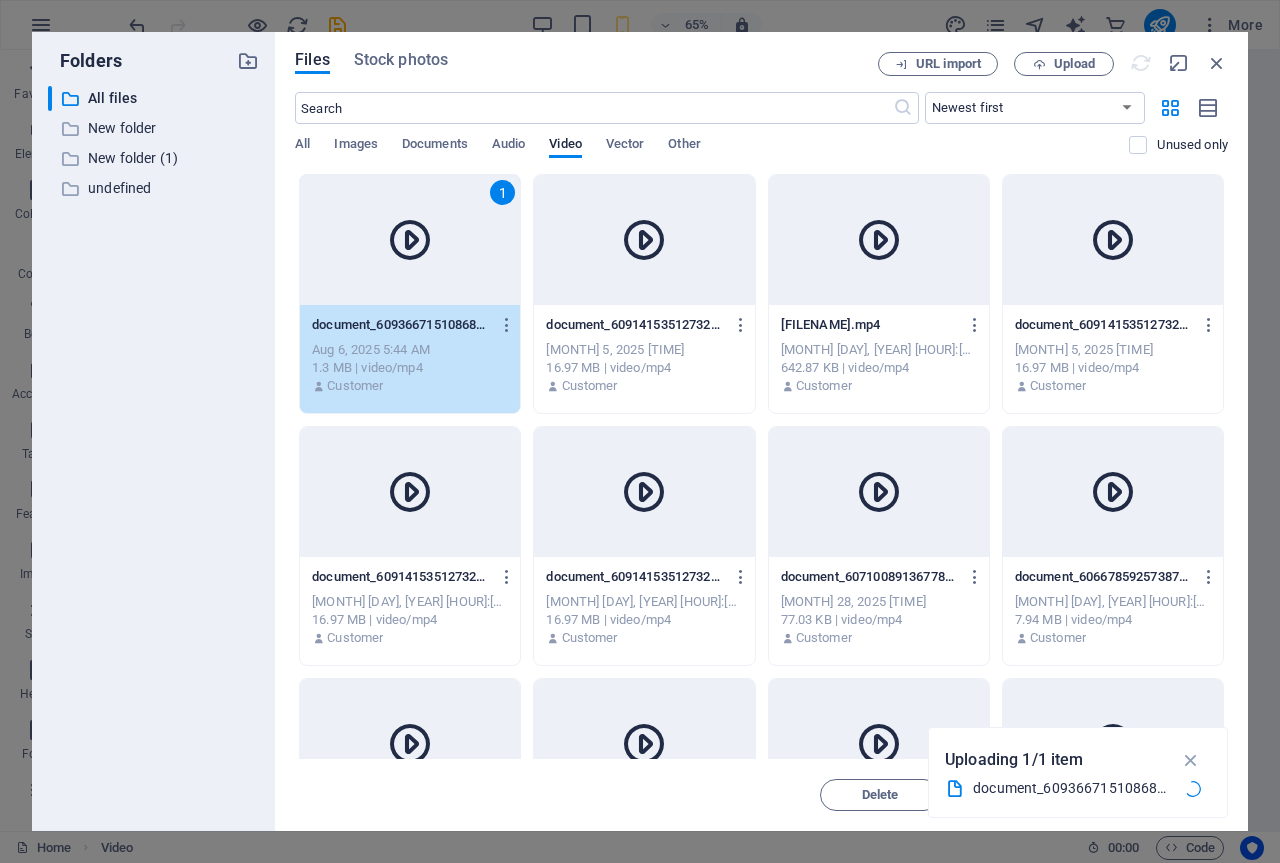 click on "1" at bounding box center [410, 240] 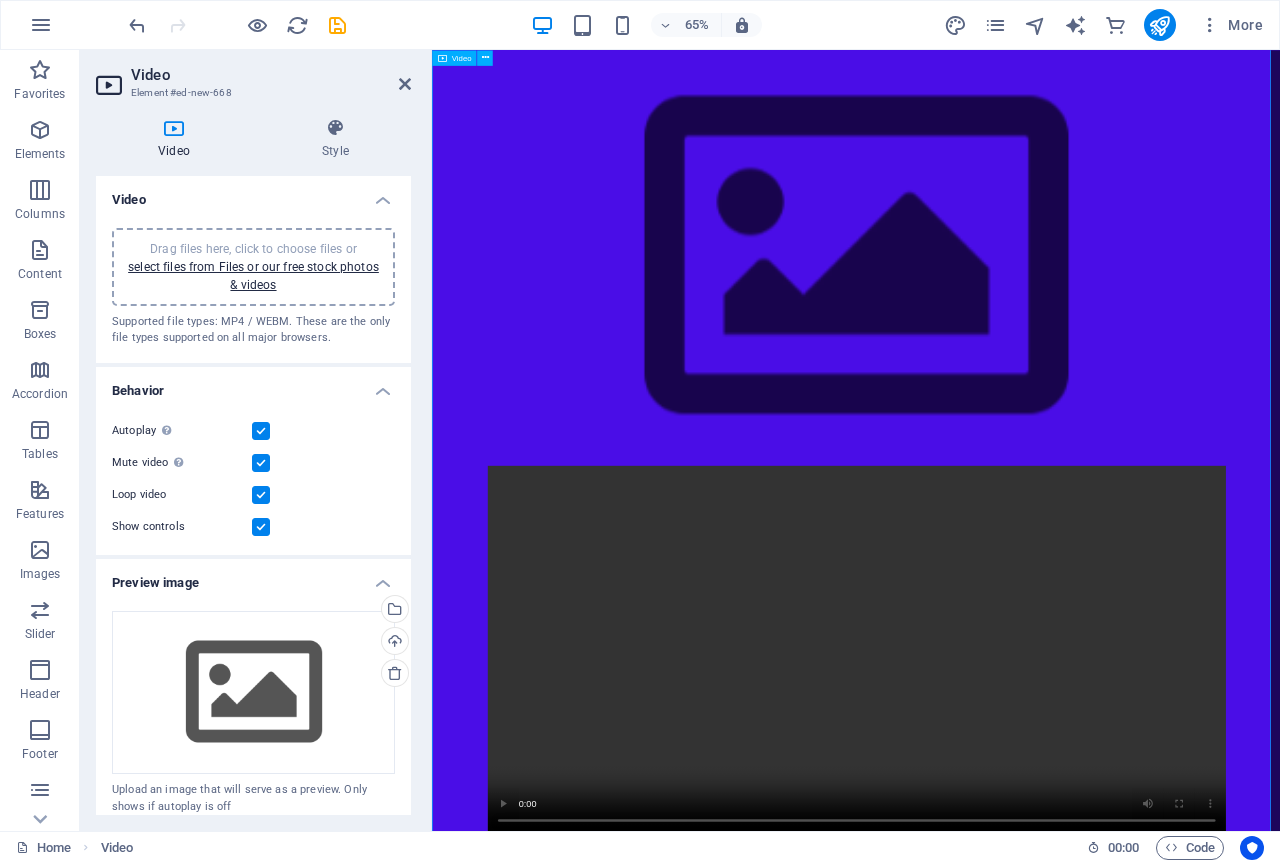 scroll, scrollTop: 1300, scrollLeft: 0, axis: vertical 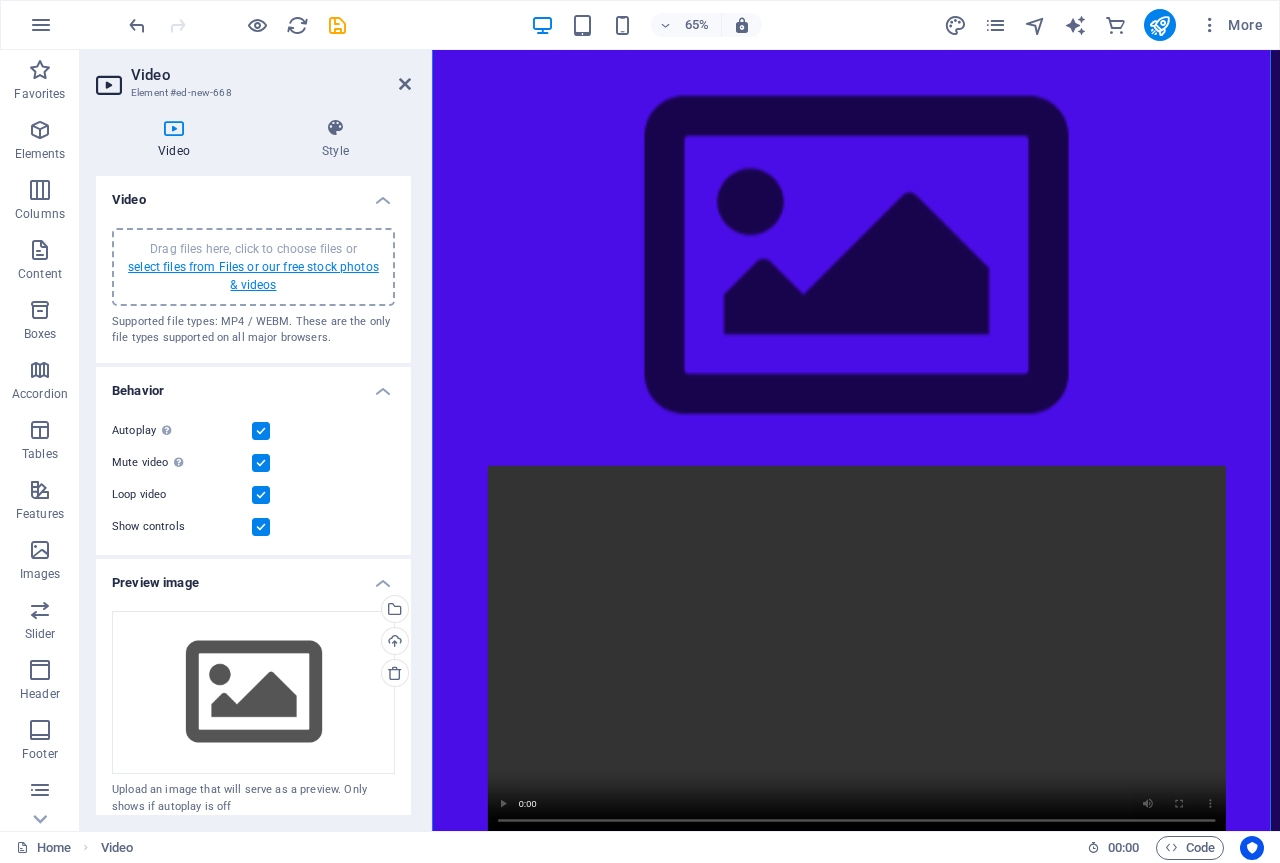 click on "select files from Files or our free stock photos & videos" at bounding box center (253, 276) 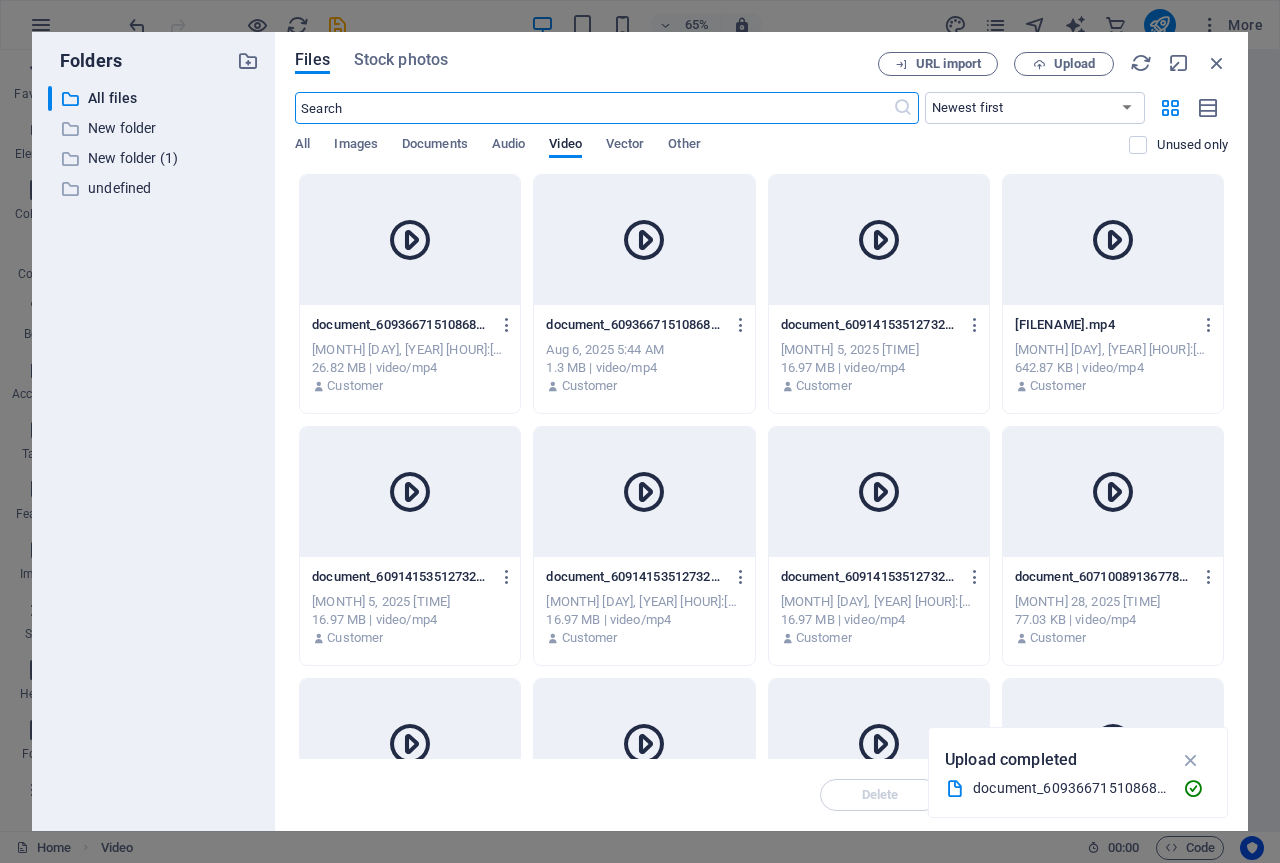 scroll, scrollTop: 1002, scrollLeft: 0, axis: vertical 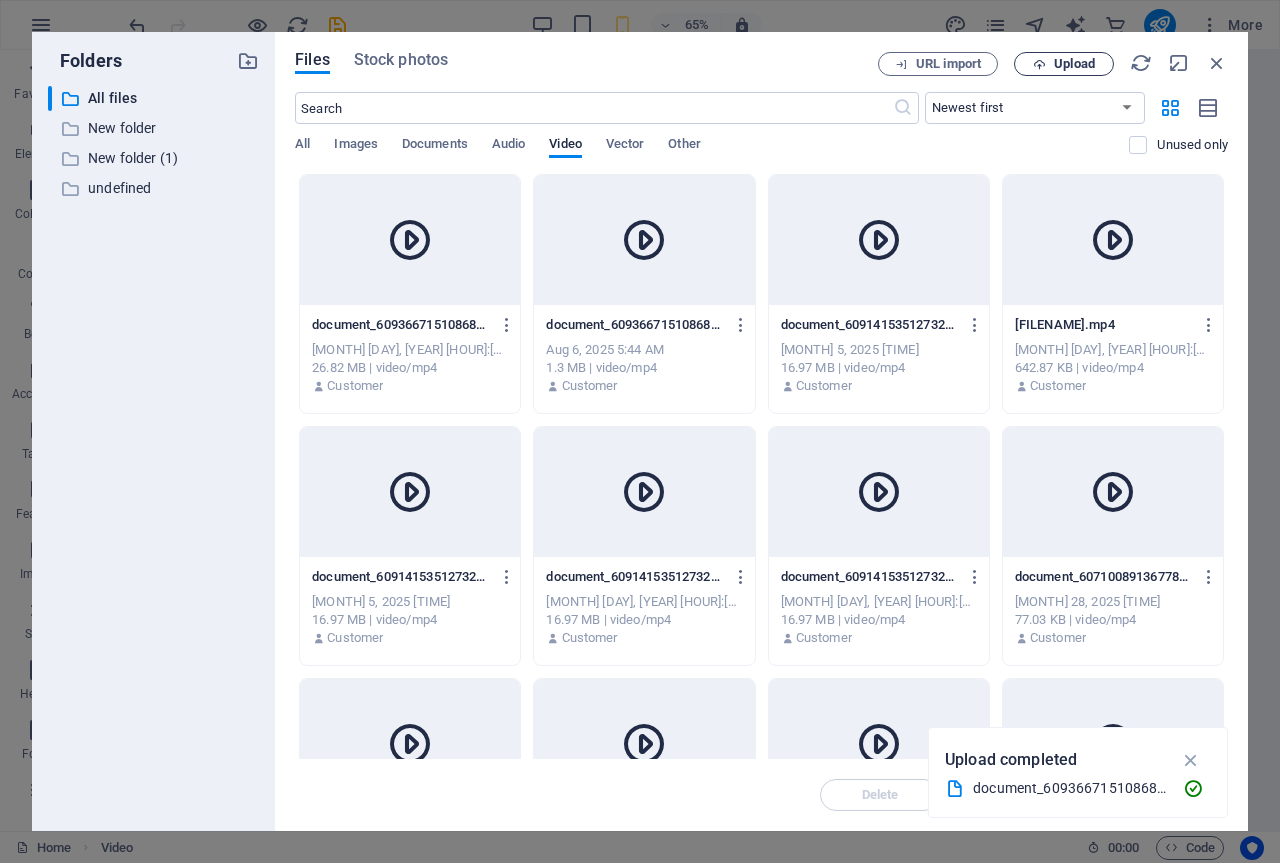 click on "Upload" at bounding box center (1074, 64) 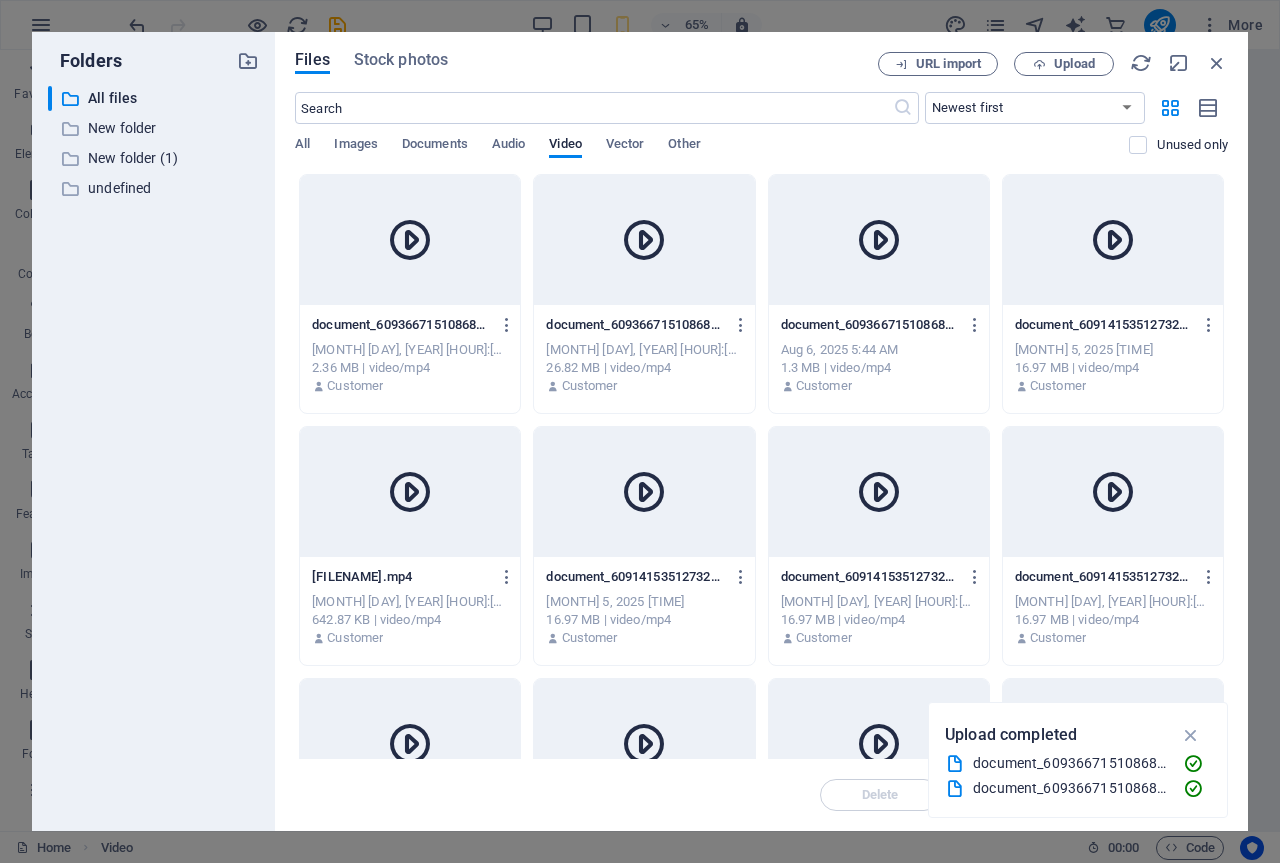 click at bounding box center [410, 240] 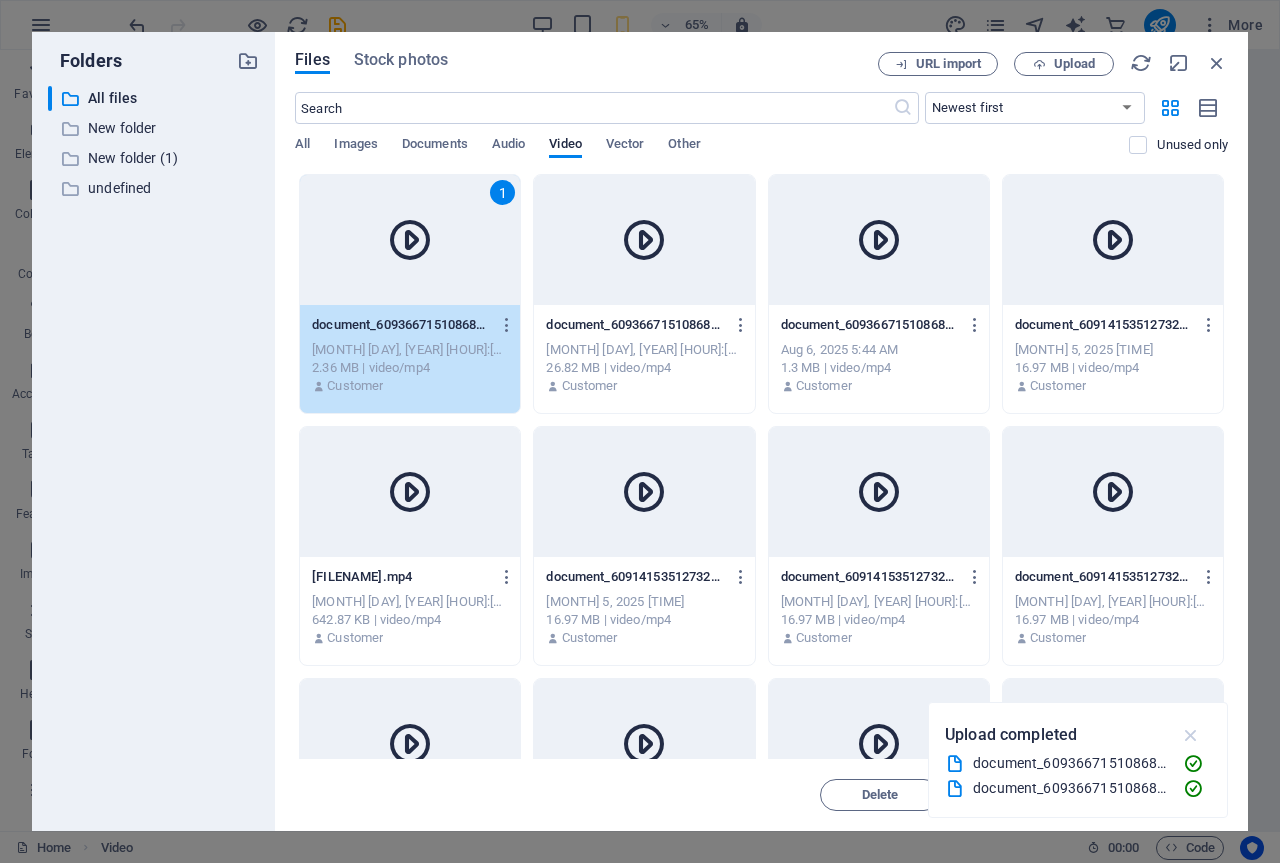 click at bounding box center [1191, 735] 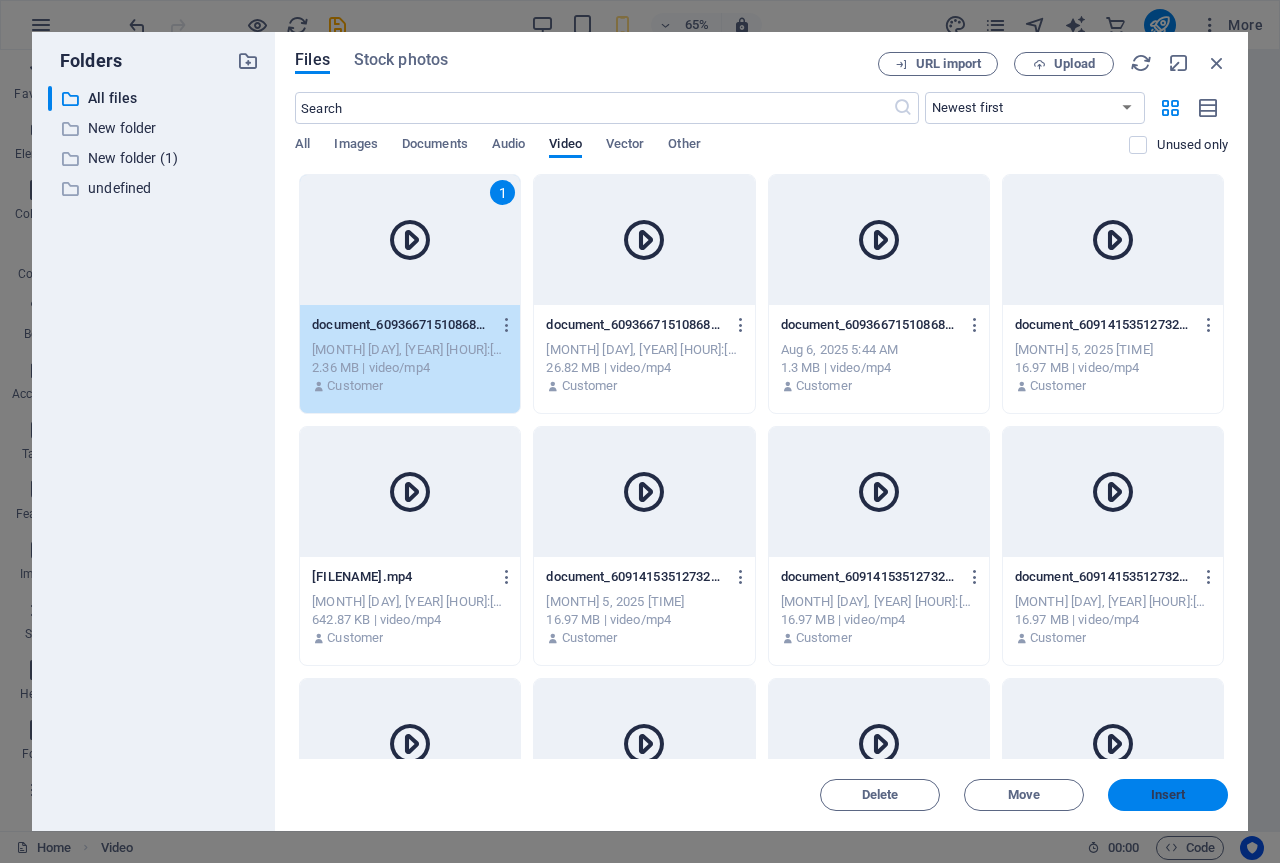 drag, startPoint x: 1179, startPoint y: 788, endPoint x: 1149, endPoint y: 1133, distance: 346.30188 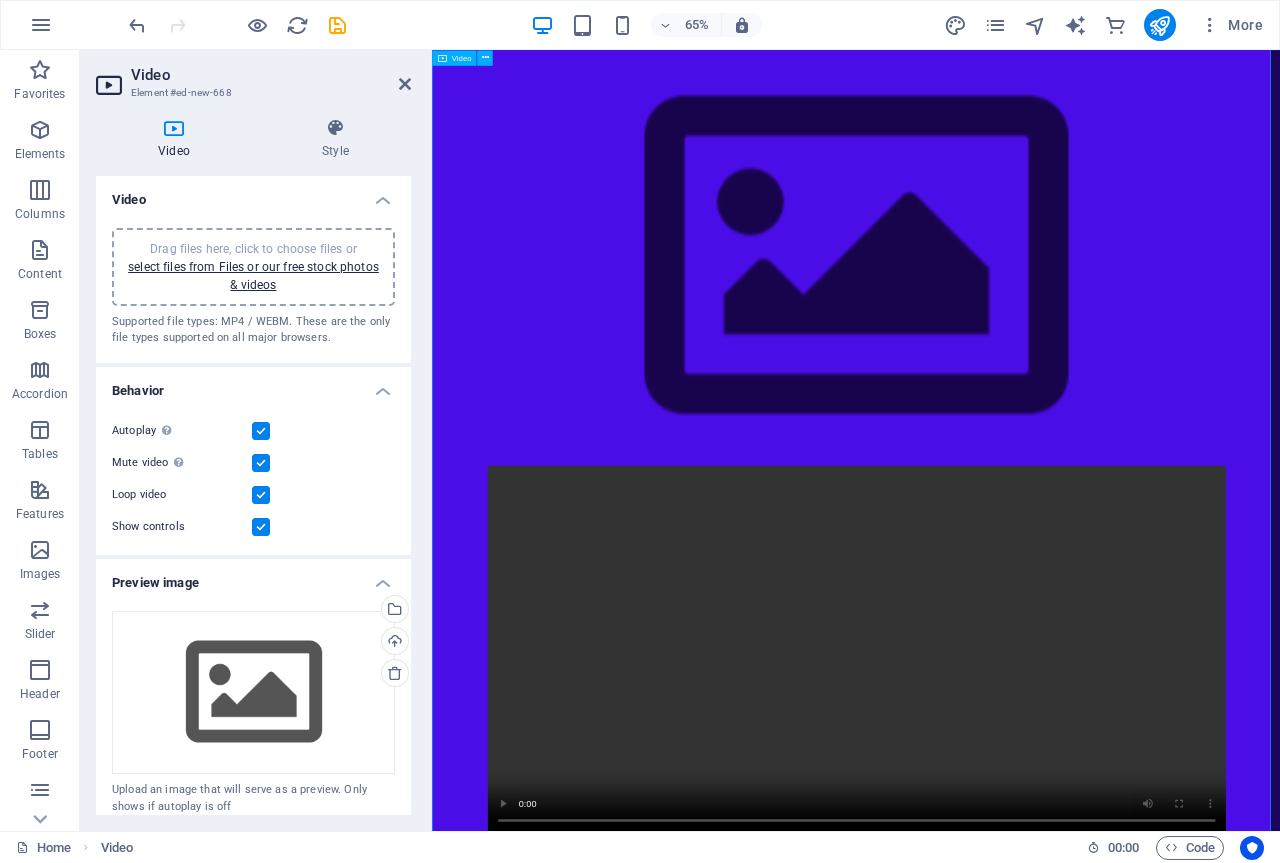 scroll, scrollTop: 900, scrollLeft: 0, axis: vertical 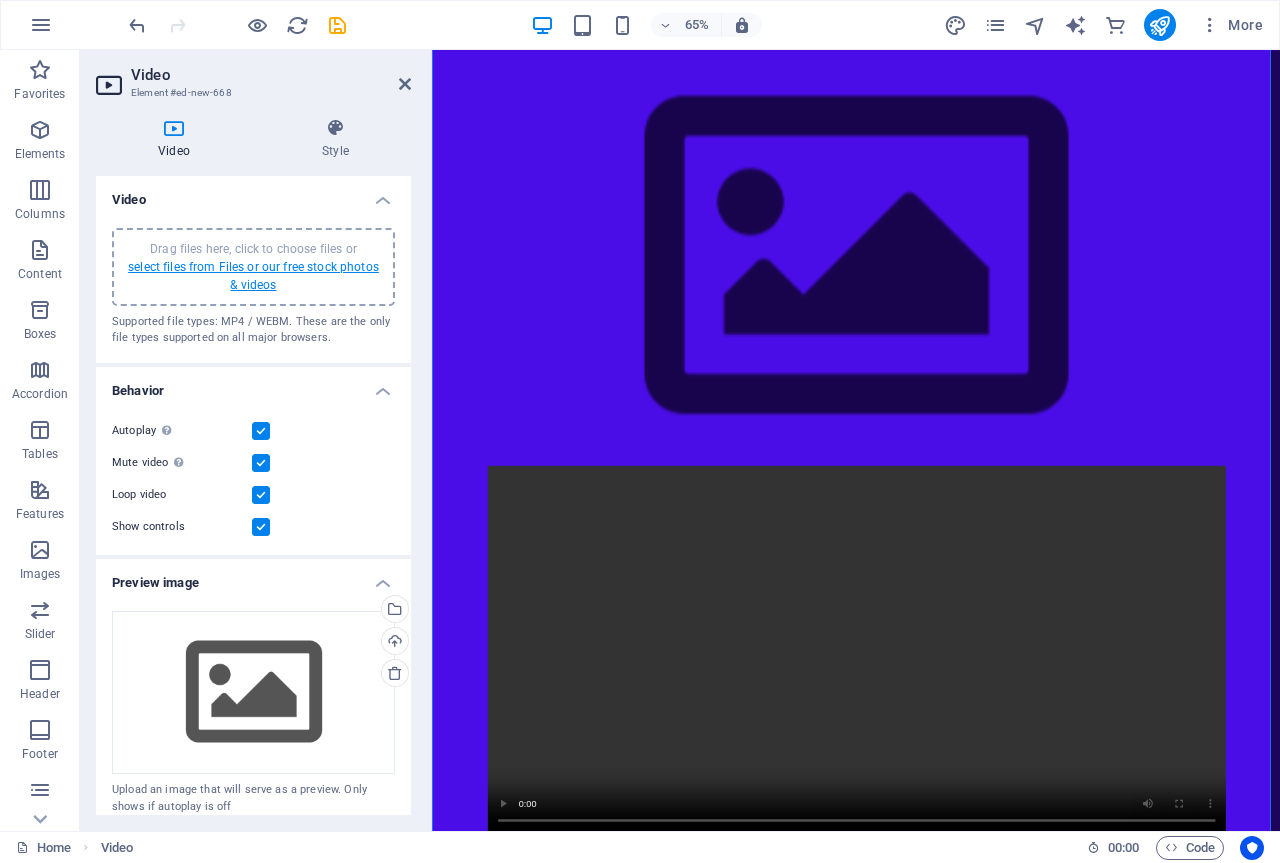 click on "select files from Files or our free stock photos & videos" at bounding box center (253, 276) 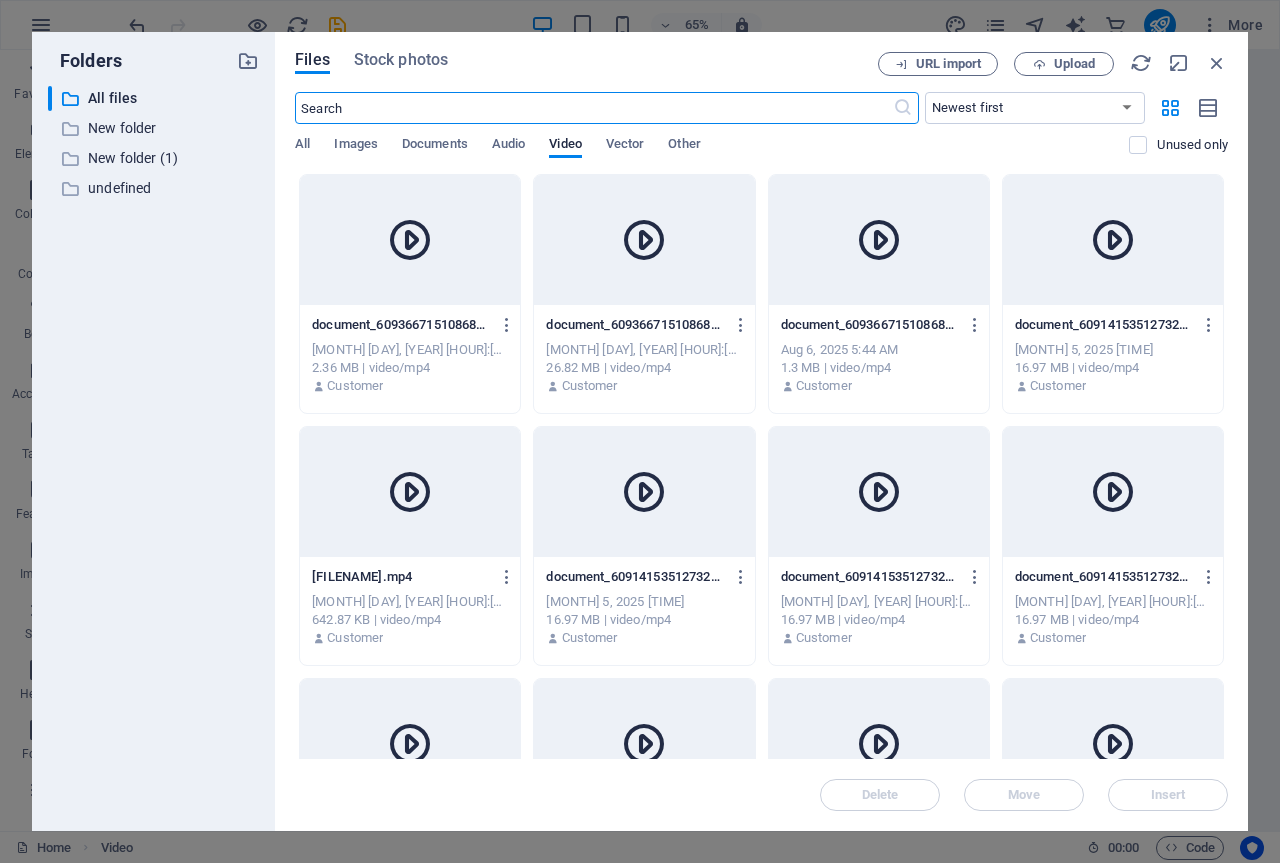 scroll, scrollTop: 602, scrollLeft: 0, axis: vertical 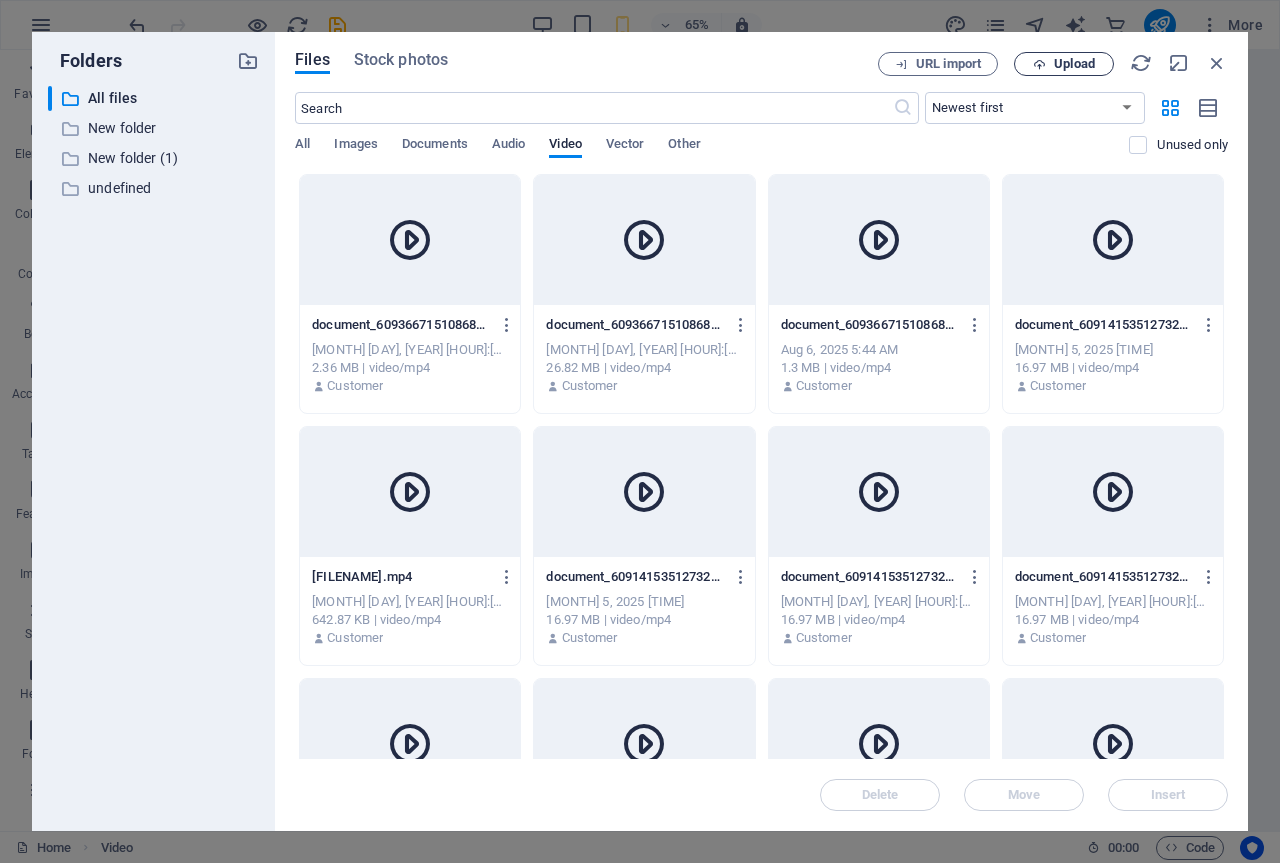 click on "Upload" at bounding box center [1074, 64] 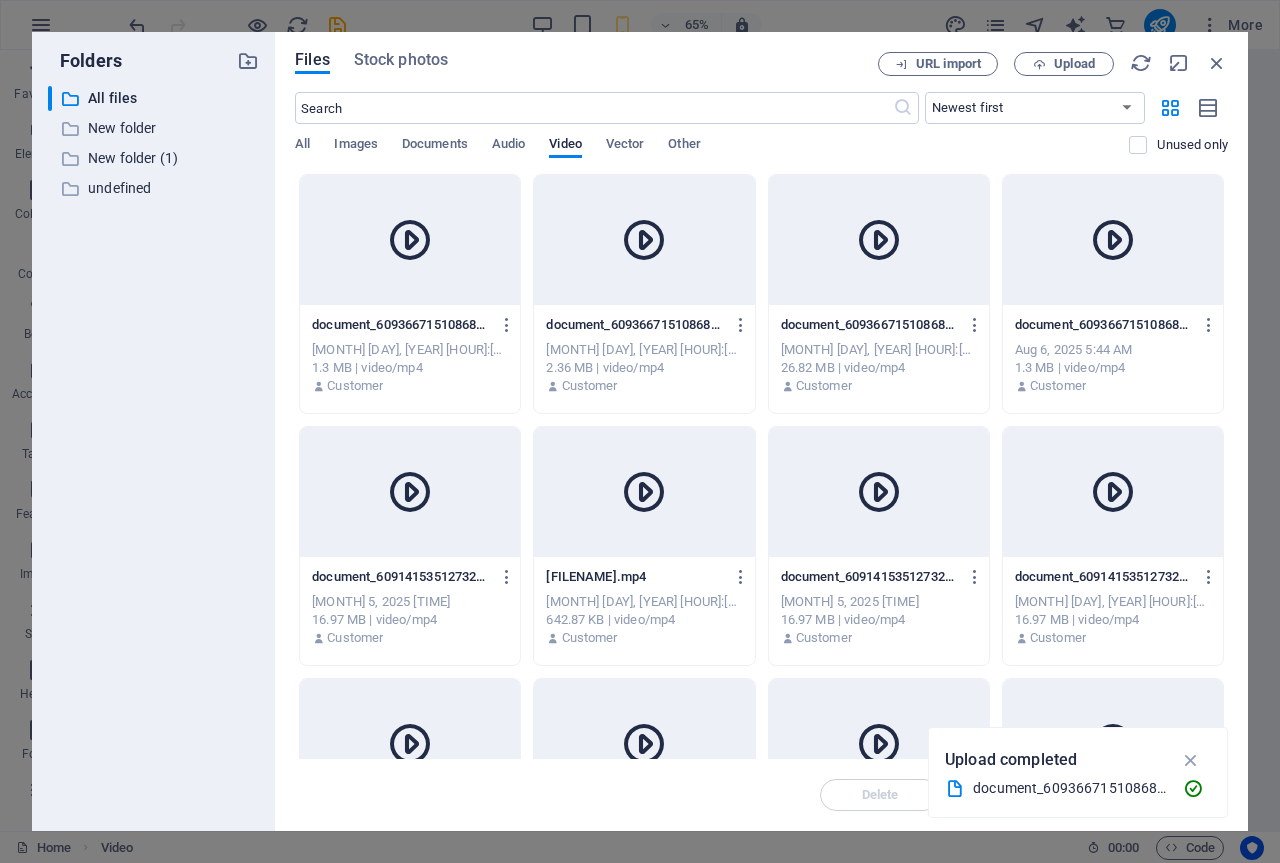click at bounding box center [410, 240] 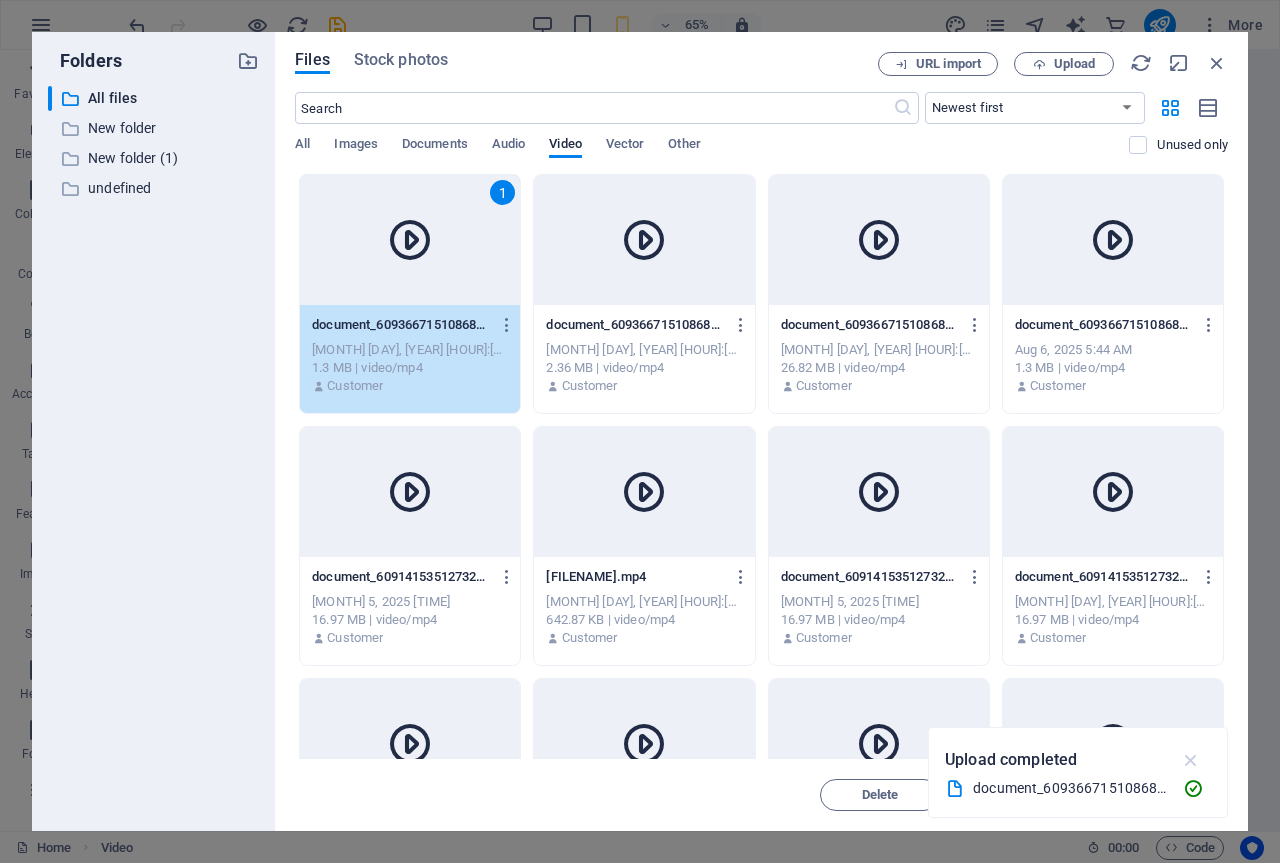 click at bounding box center (1191, 760) 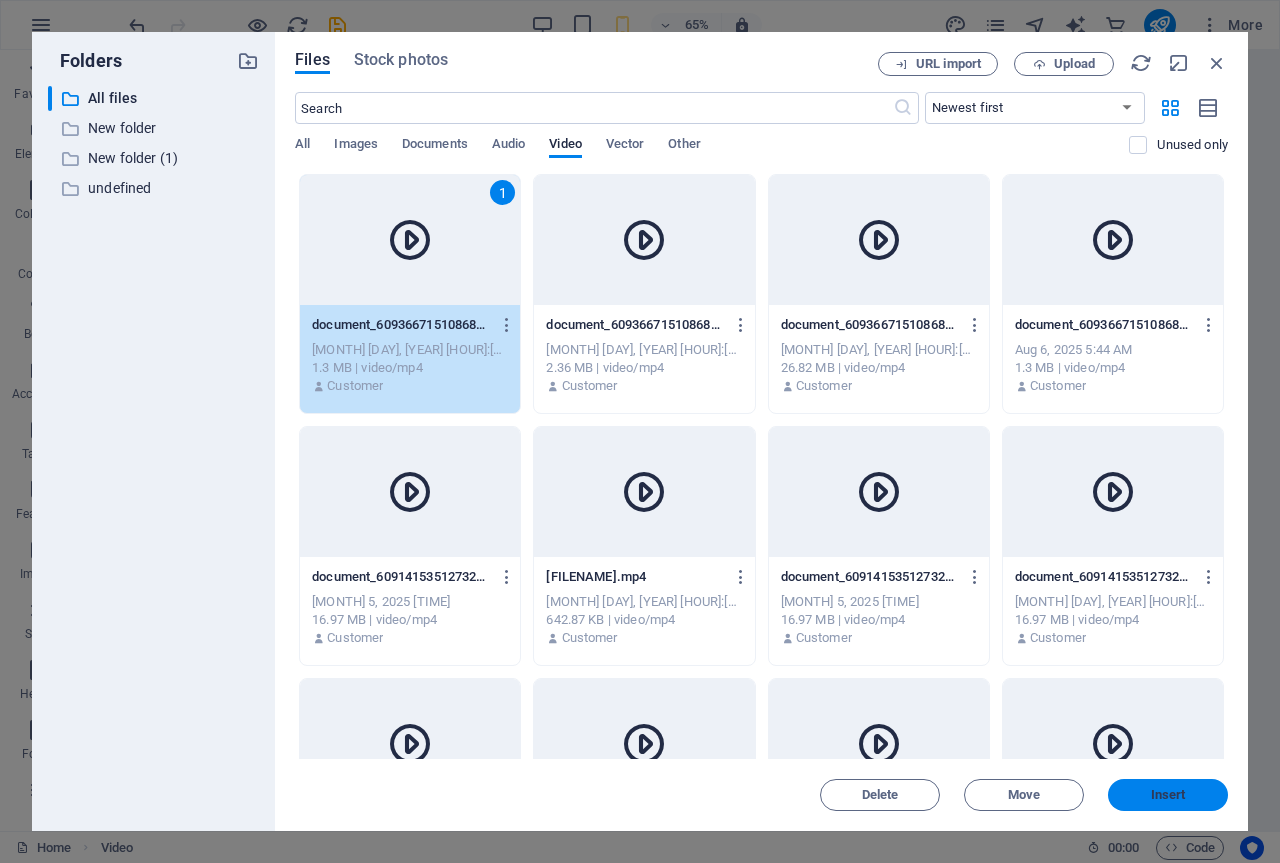 click on "Insert" at bounding box center (1168, 795) 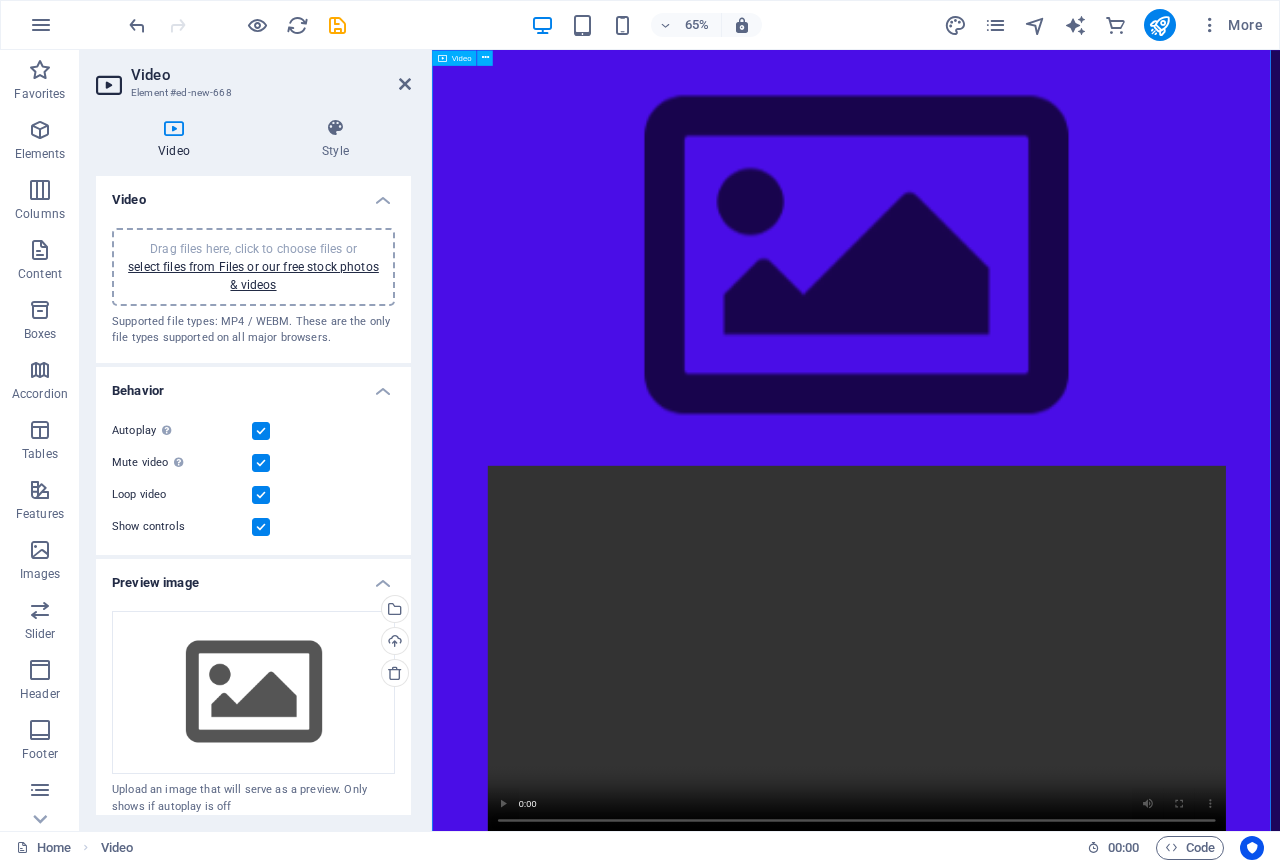 scroll, scrollTop: 1200, scrollLeft: 0, axis: vertical 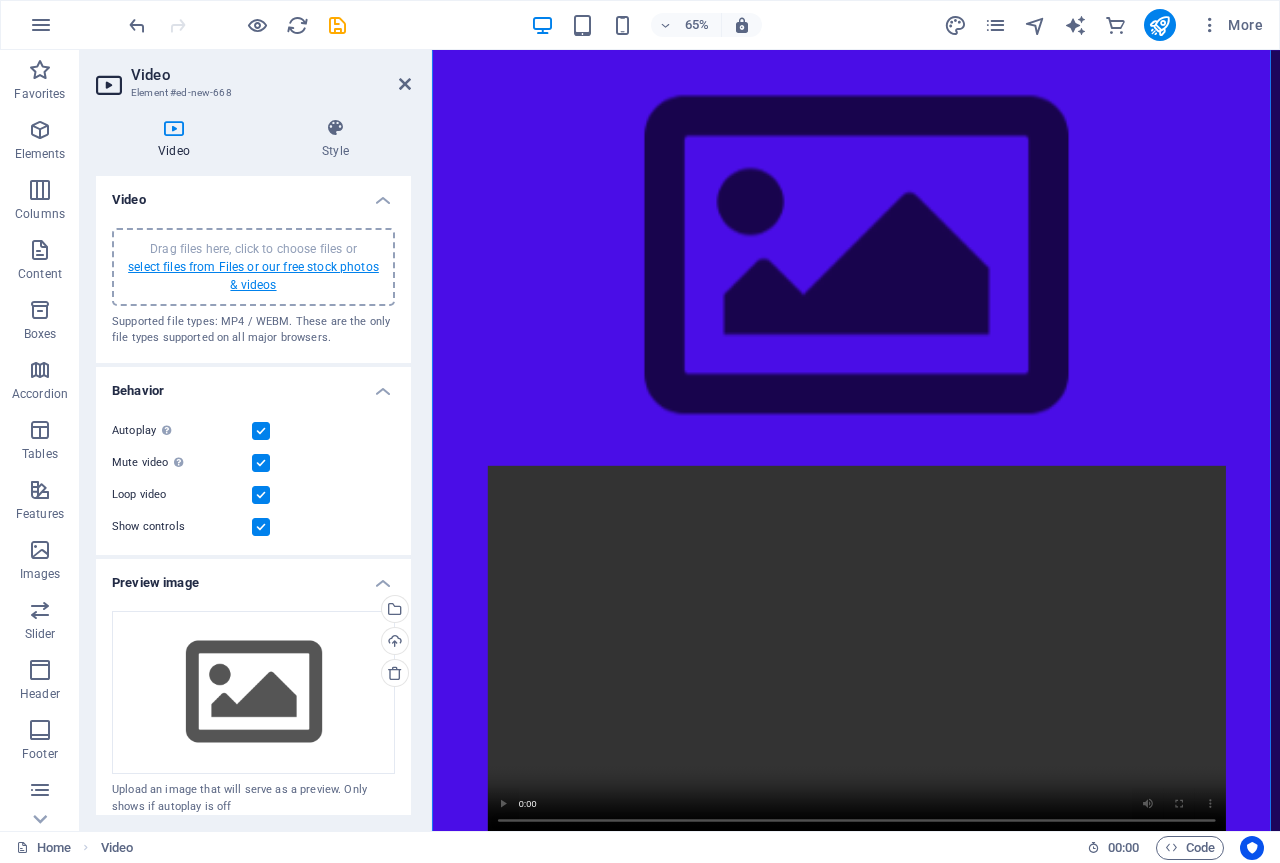 click on "select files from Files or our free stock photos & videos" at bounding box center (253, 276) 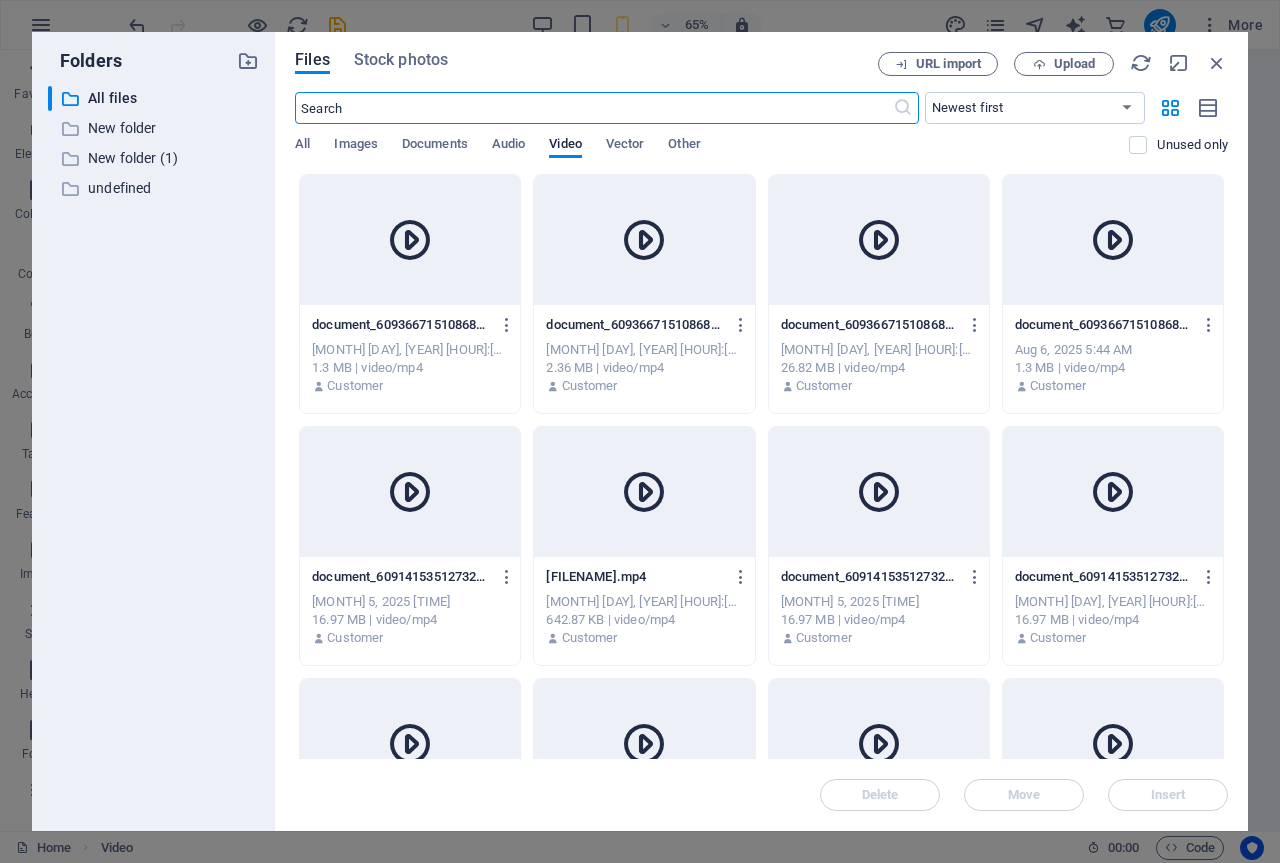 scroll, scrollTop: 902, scrollLeft: 0, axis: vertical 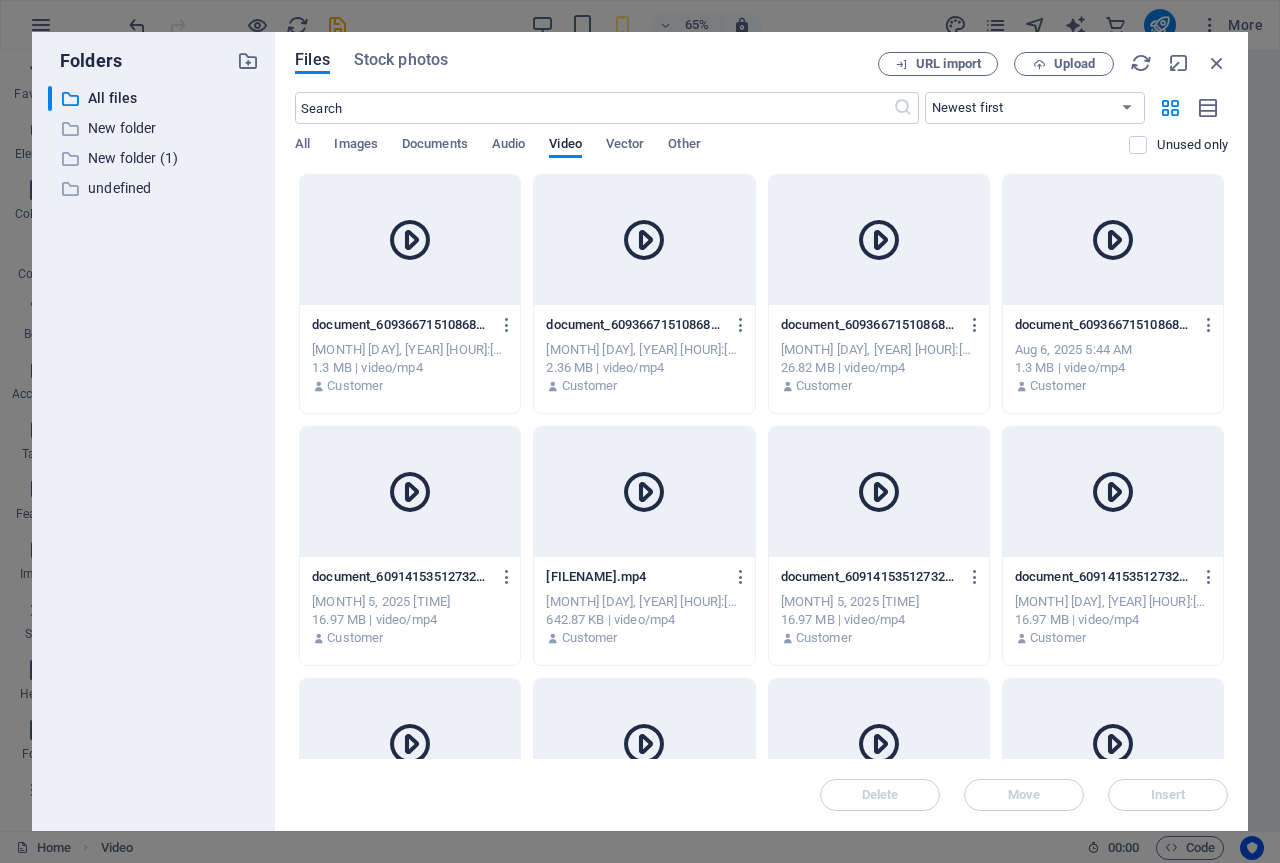 click on "document_6093667151086884621-l9OE4AUj0UL4KELPecIdlQ.mp4 document_6093667151086884621-l9OE4AUj0UL4KELPecIdlQ.mp4" at bounding box center (410, 325) 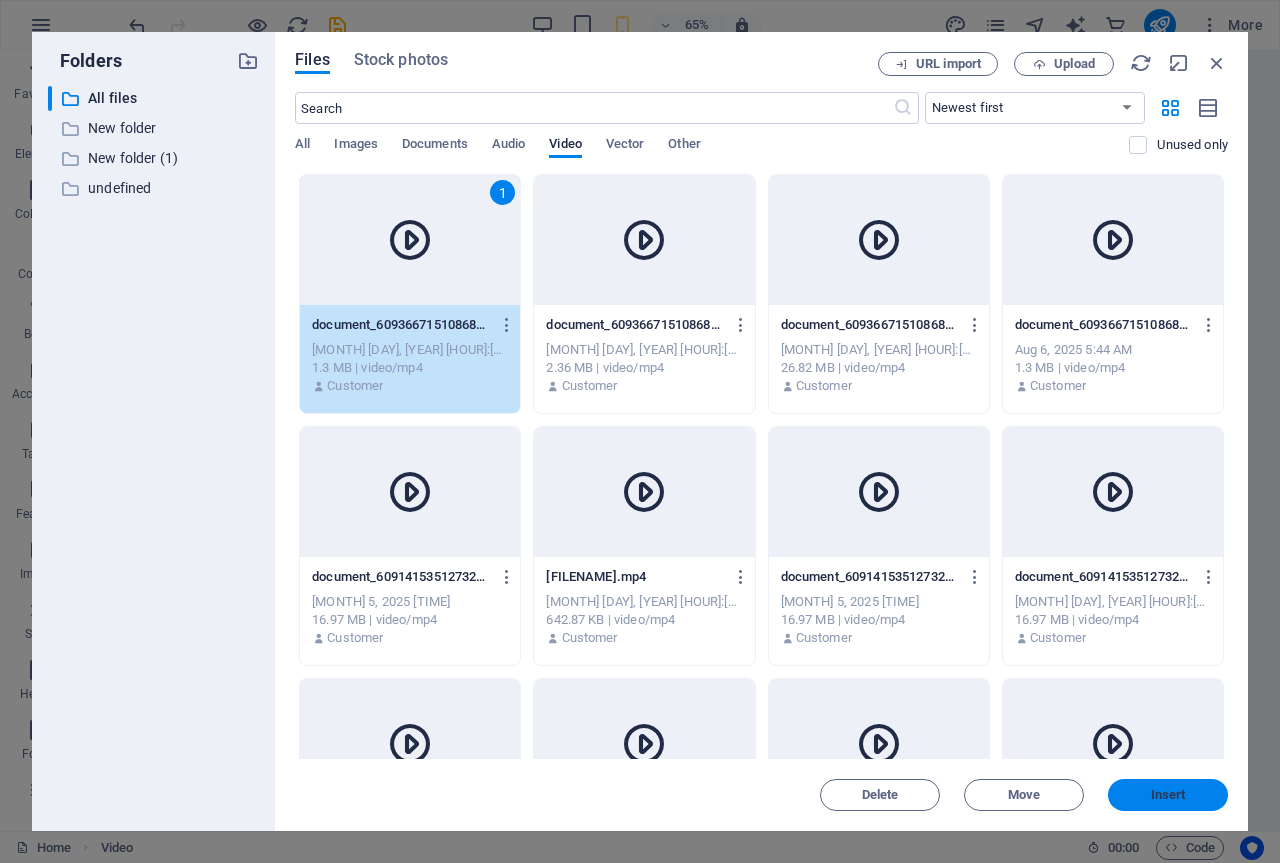 drag, startPoint x: 1170, startPoint y: 792, endPoint x: 1135, endPoint y: 1139, distance: 348.76065 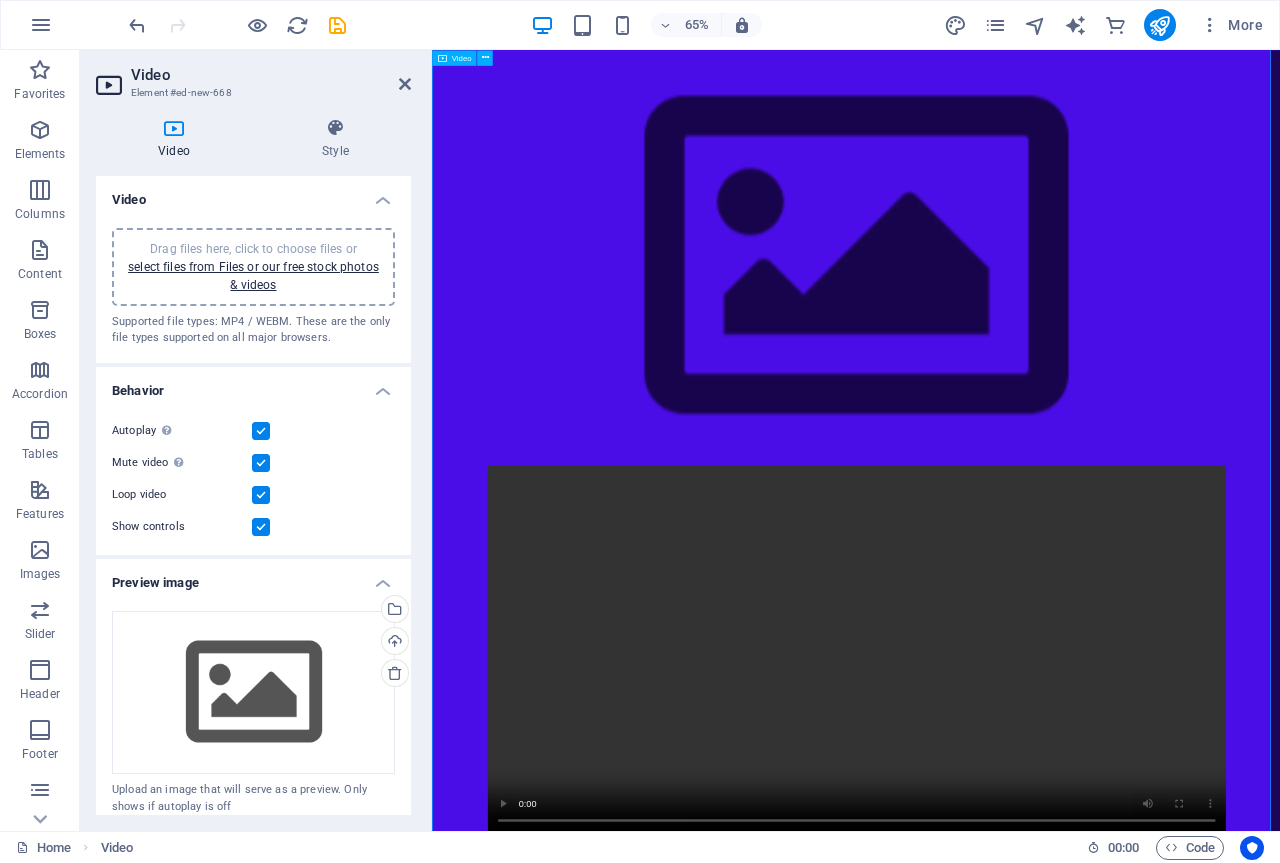 scroll, scrollTop: 97, scrollLeft: 0, axis: vertical 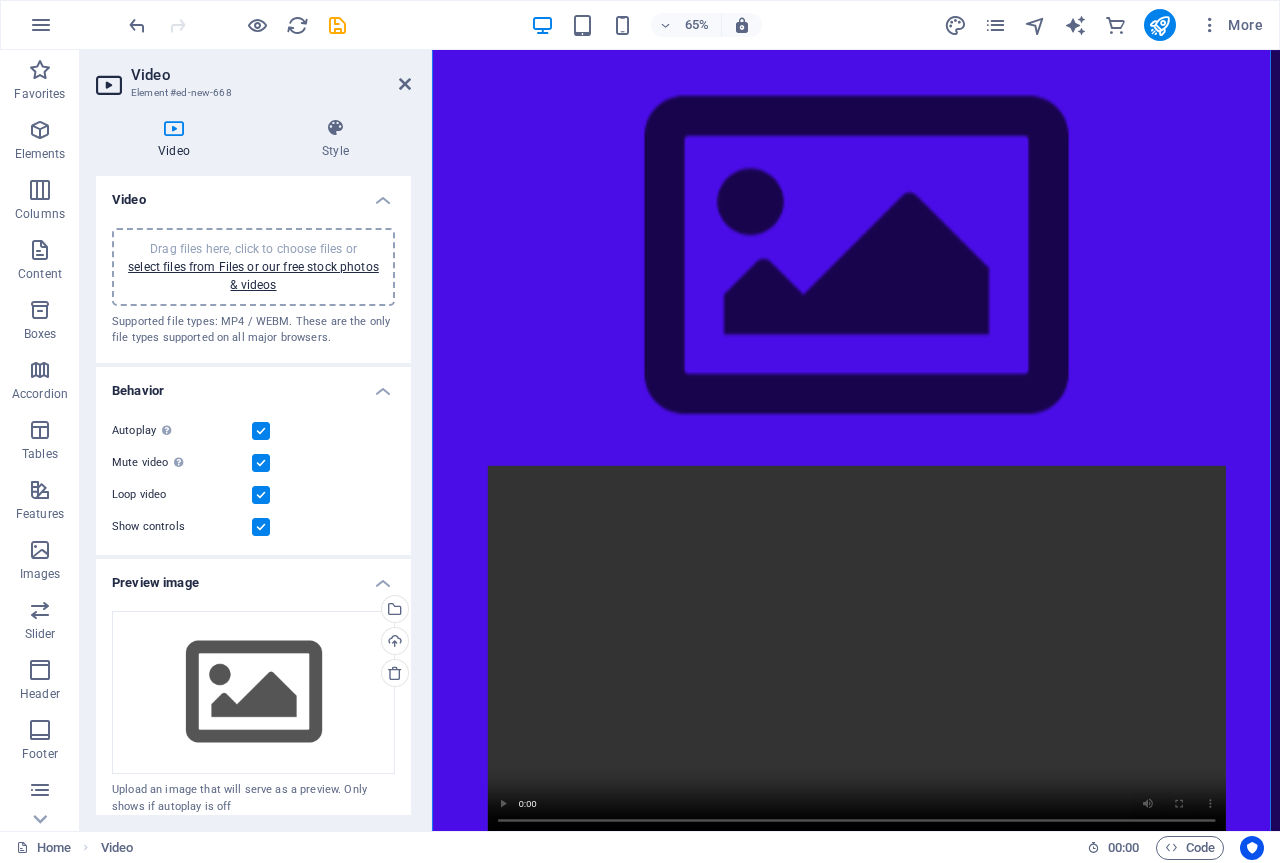 click on "Drag files here, click to choose files or select files from Files or our free stock photos & videos" at bounding box center (253, 267) 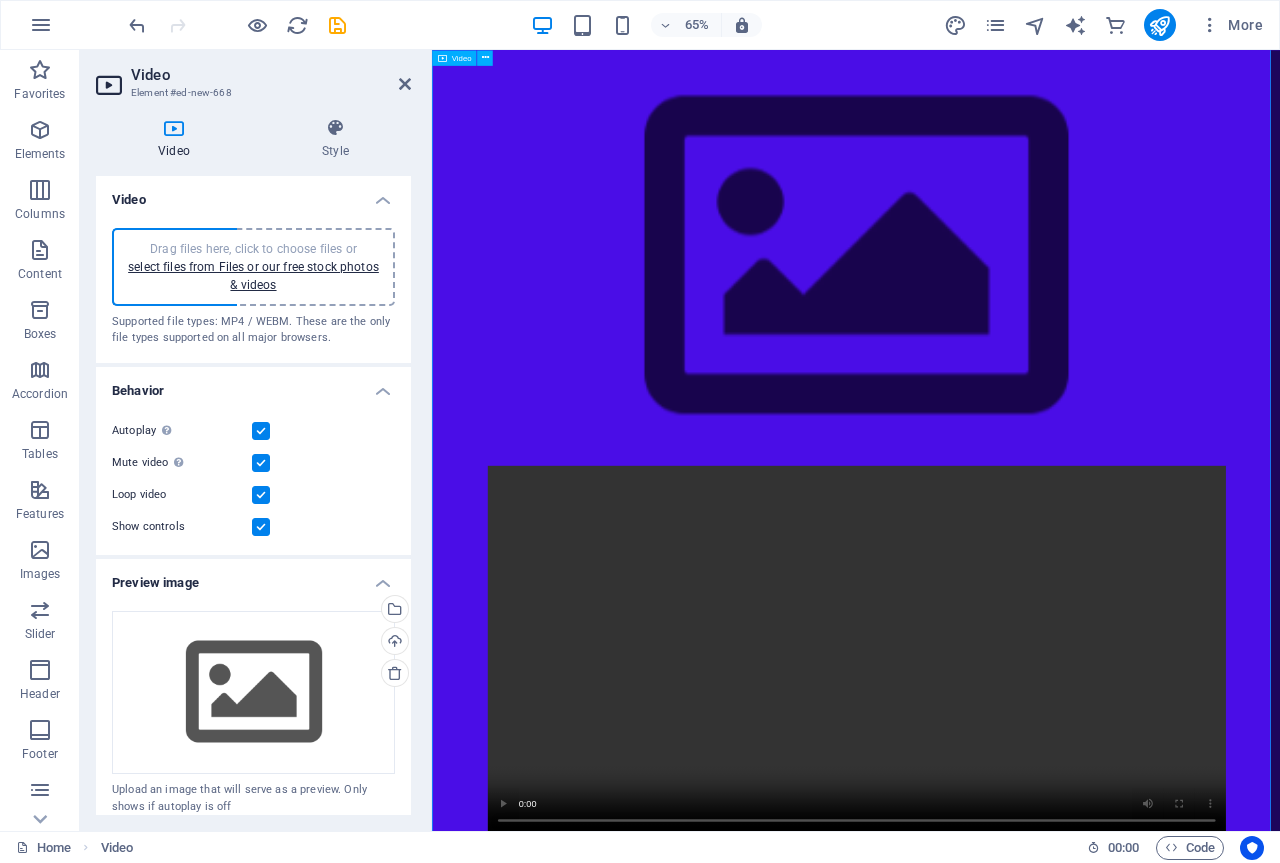 scroll, scrollTop: 397, scrollLeft: 0, axis: vertical 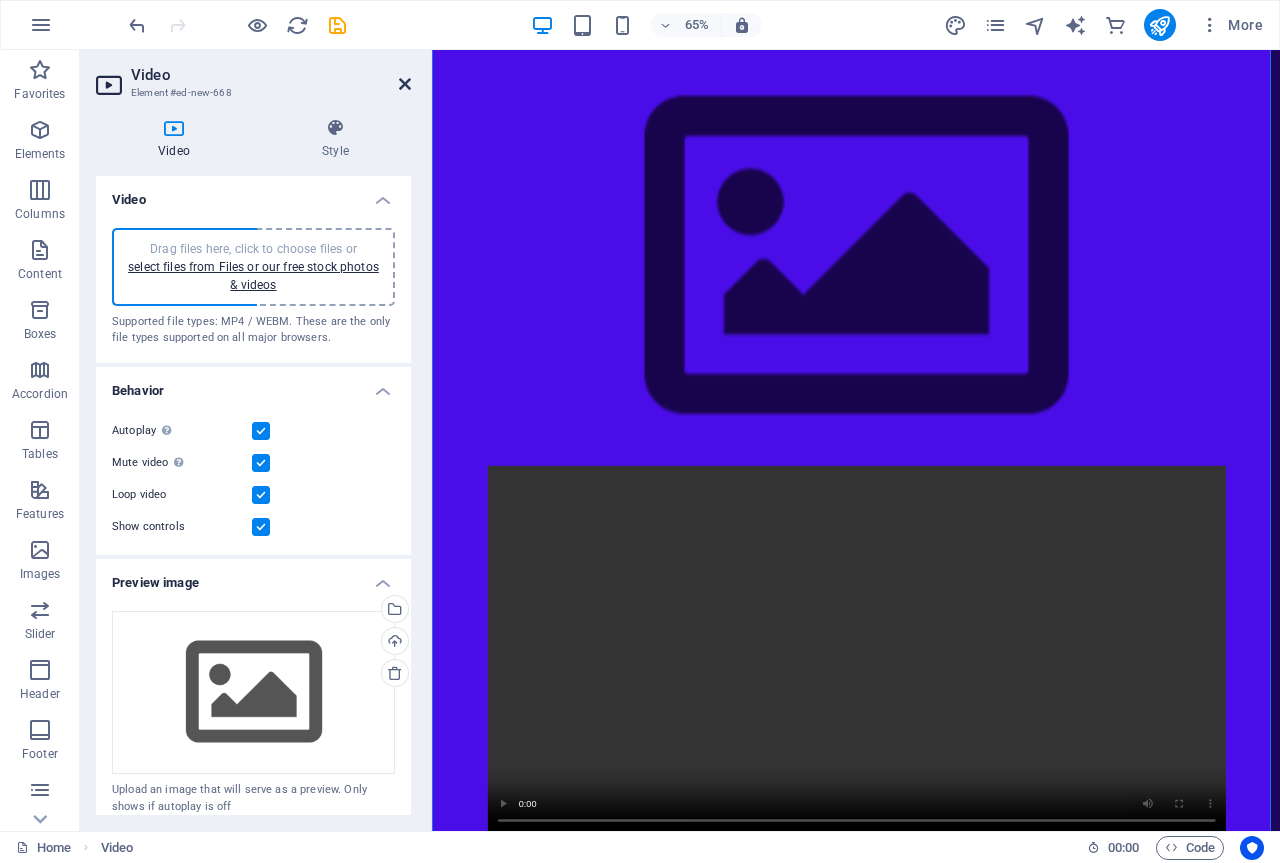 drag, startPoint x: 496, startPoint y: 55, endPoint x: 403, endPoint y: 86, distance: 98.03061 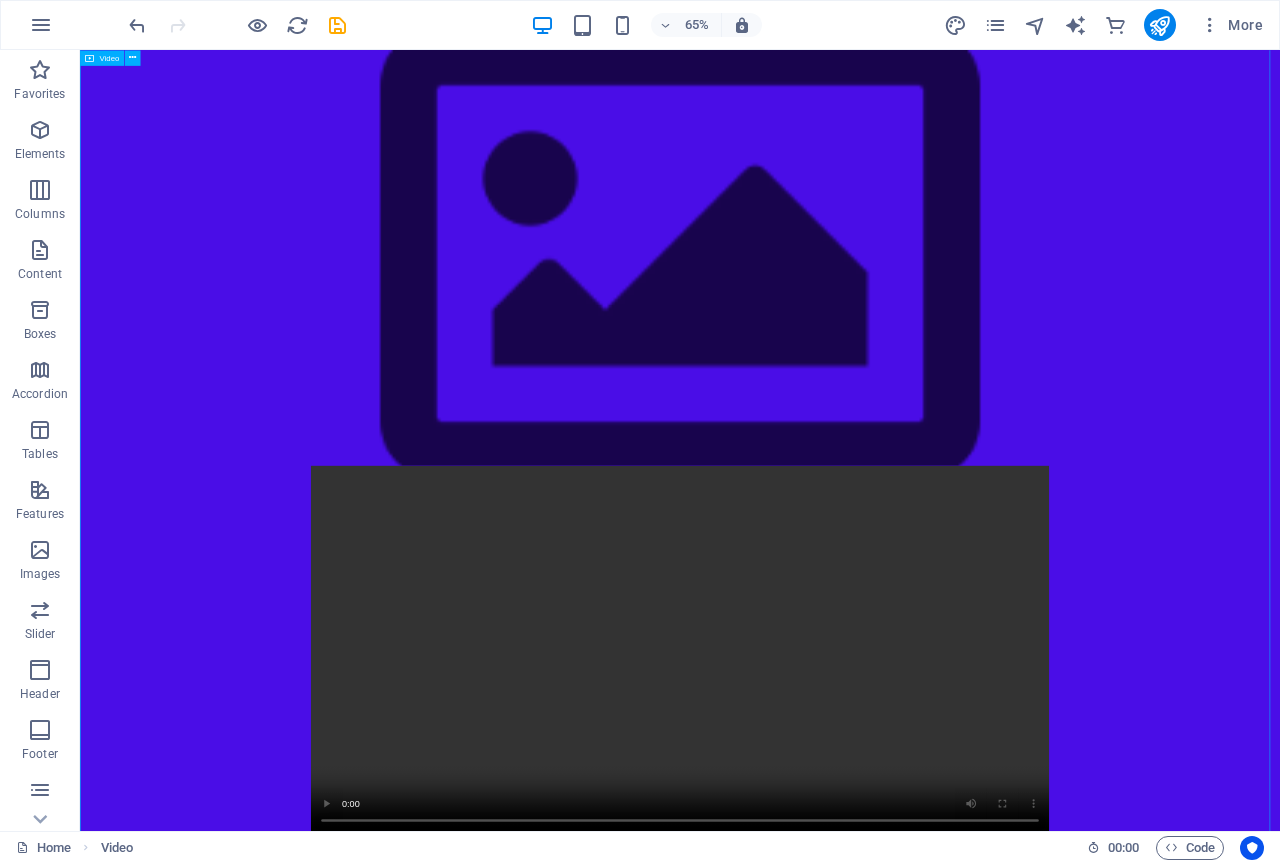 scroll, scrollTop: 97, scrollLeft: 0, axis: vertical 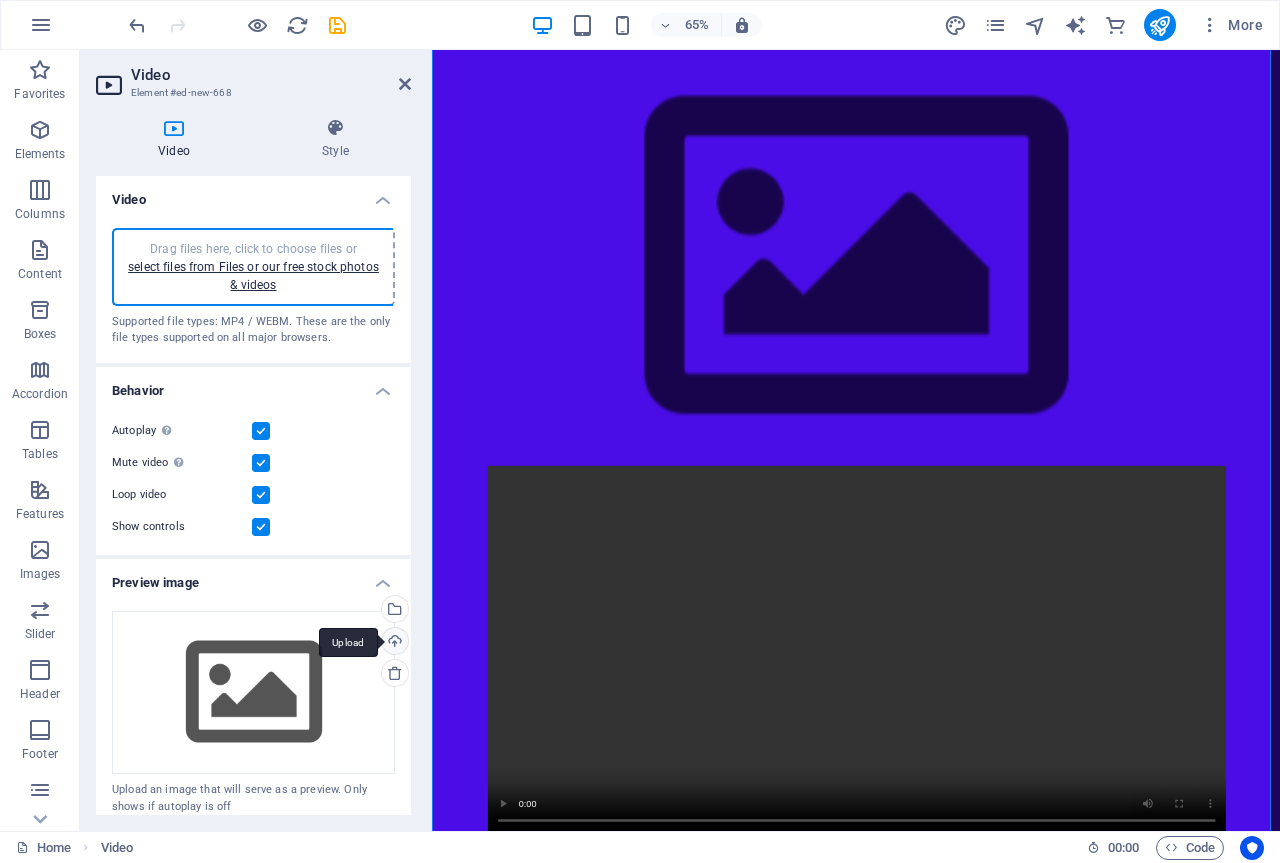 click on "Upload" at bounding box center (393, 643) 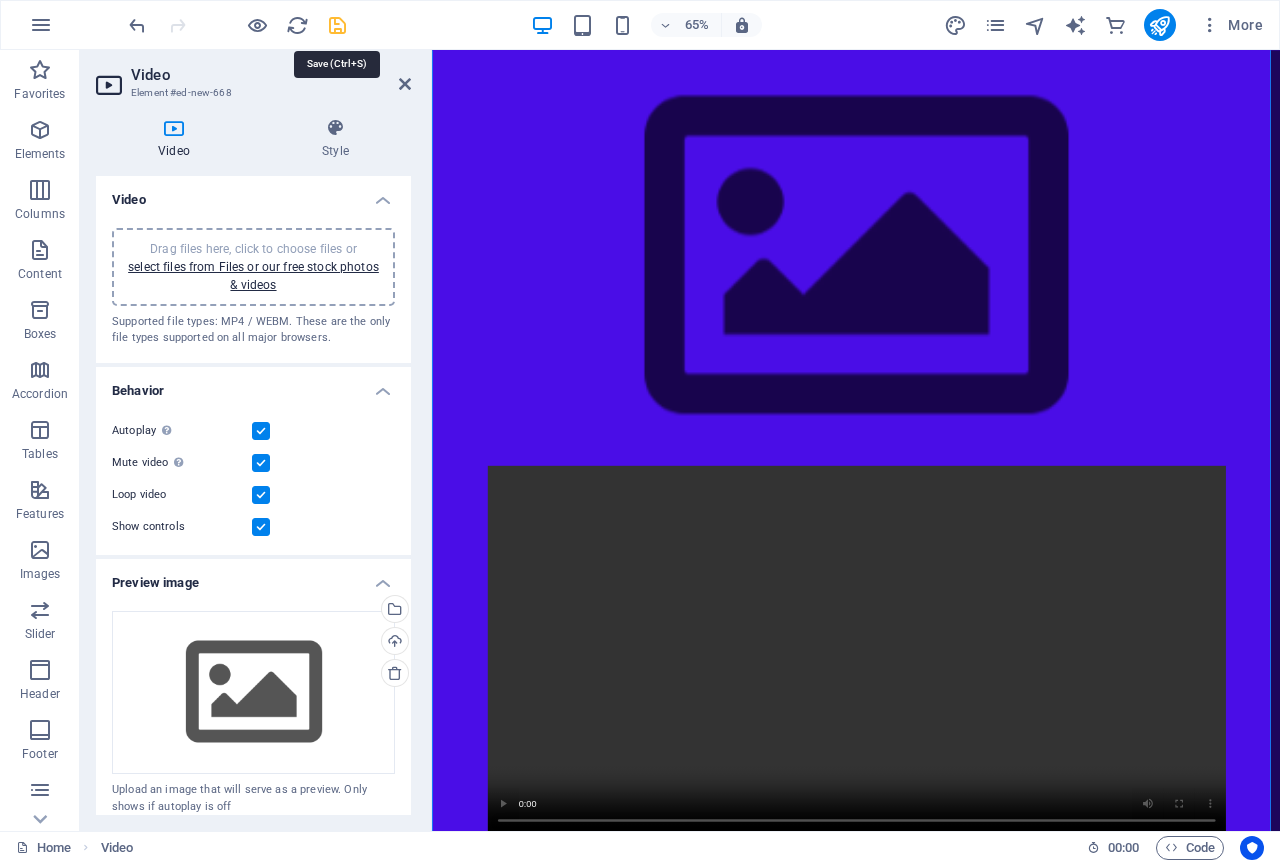 click at bounding box center [337, 25] 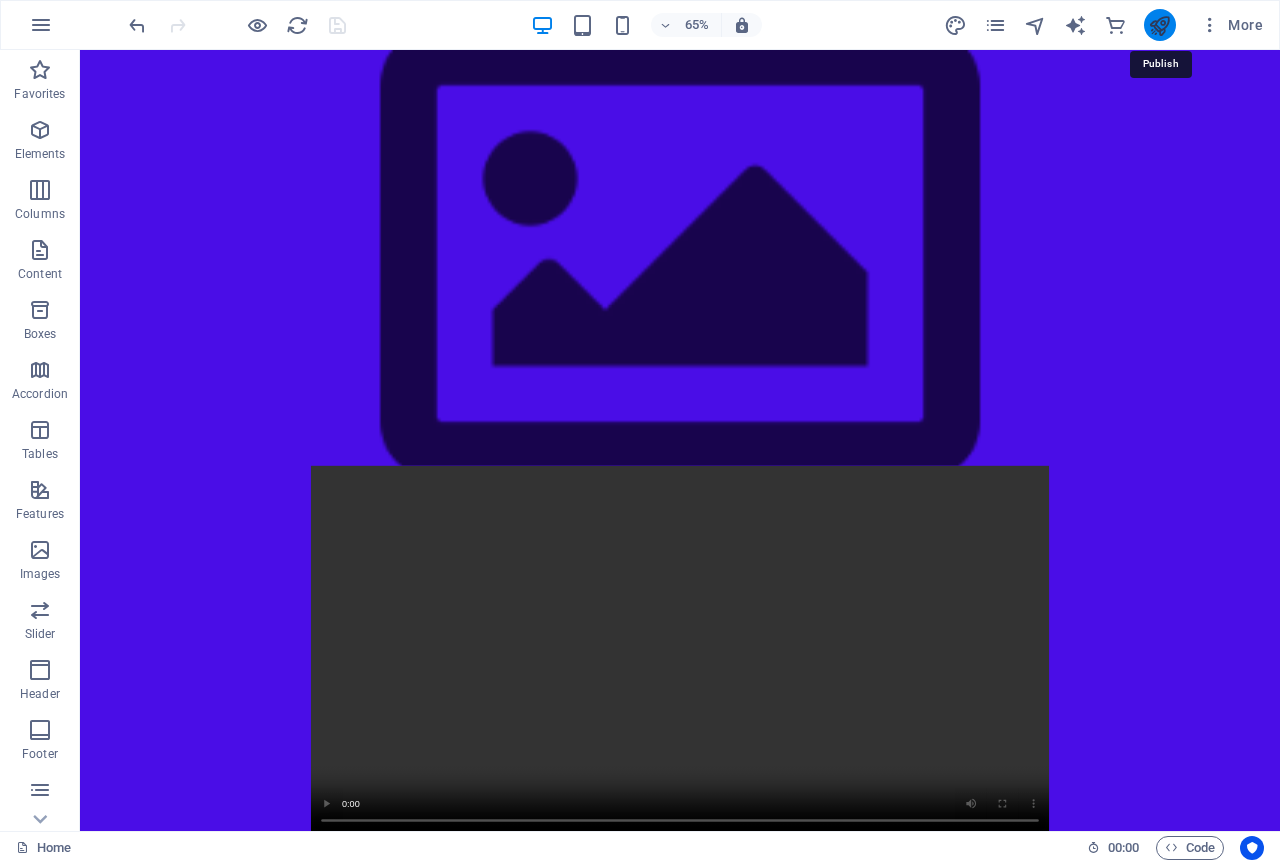 click at bounding box center (1159, 25) 